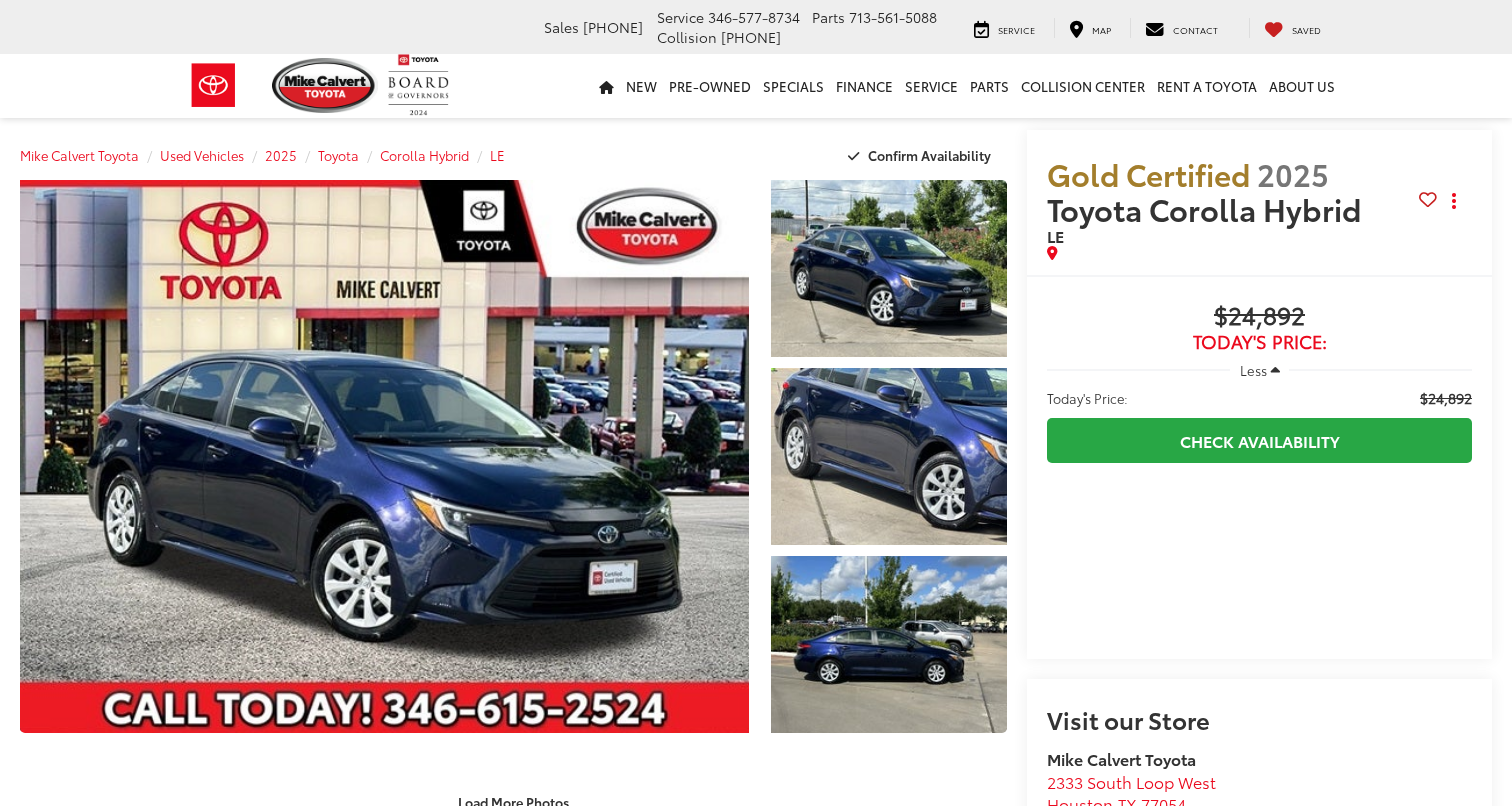 scroll, scrollTop: 0, scrollLeft: 0, axis: both 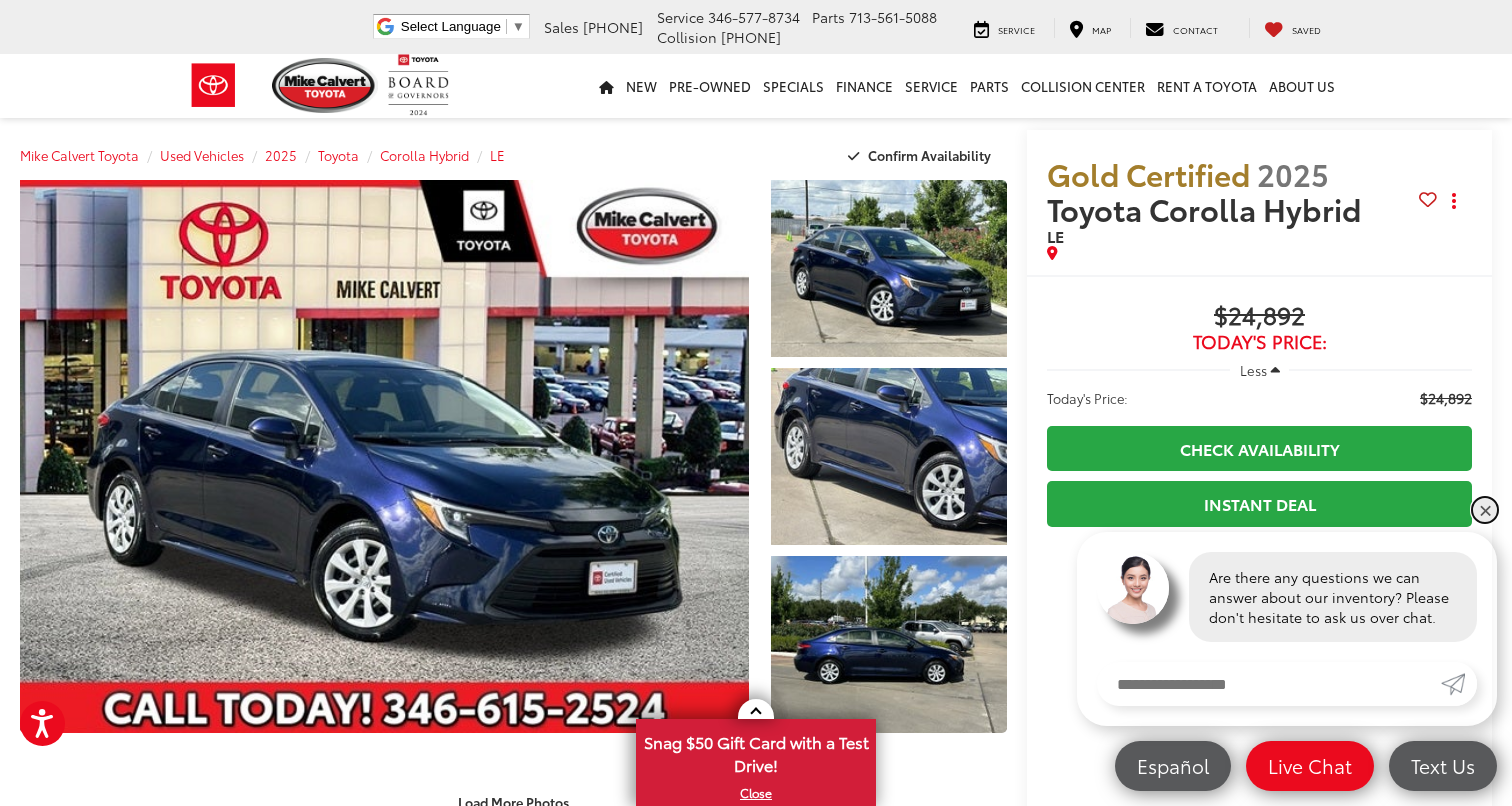 click on "✕" at bounding box center (1485, 510) 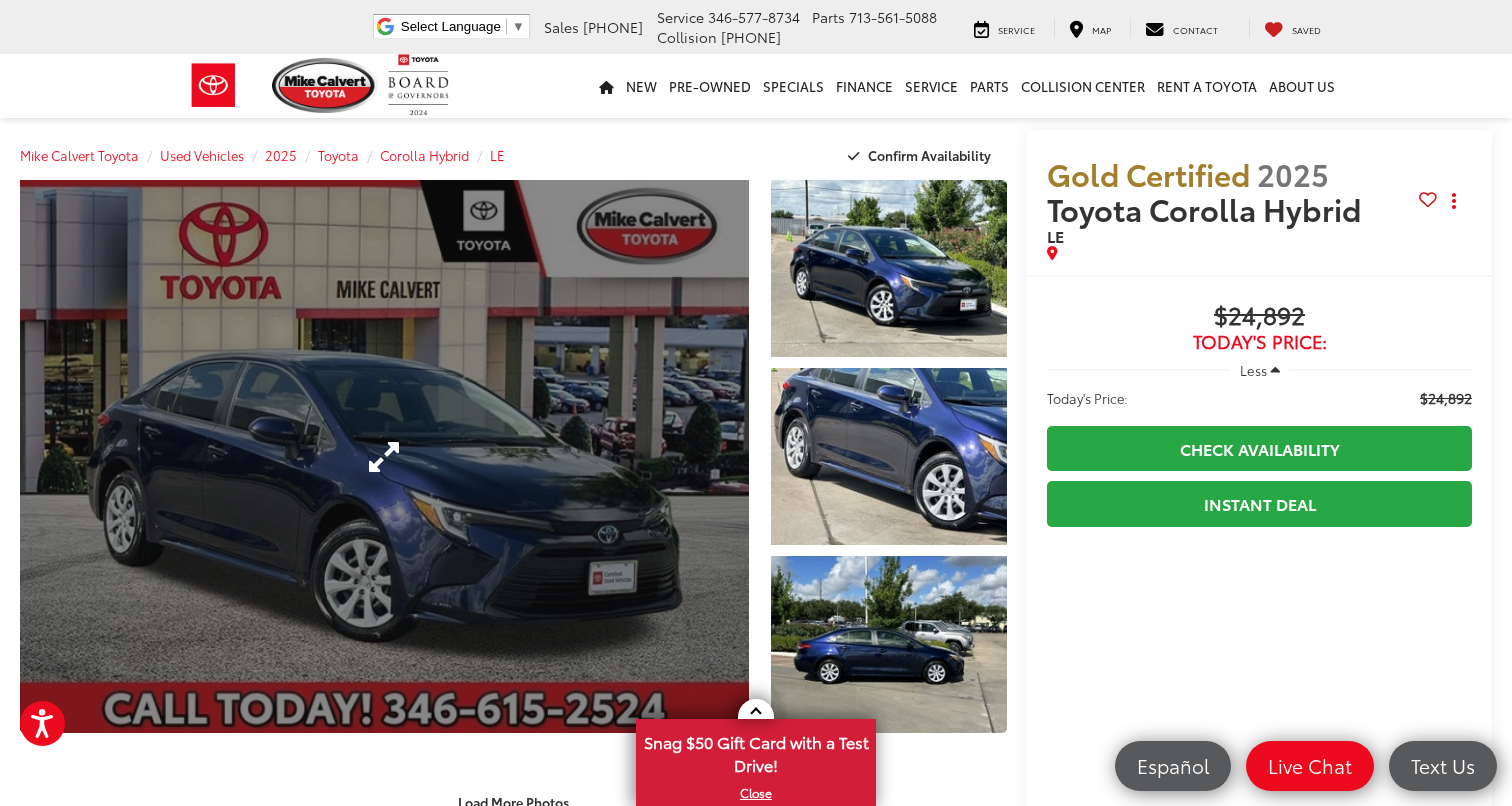scroll, scrollTop: 0, scrollLeft: 0, axis: both 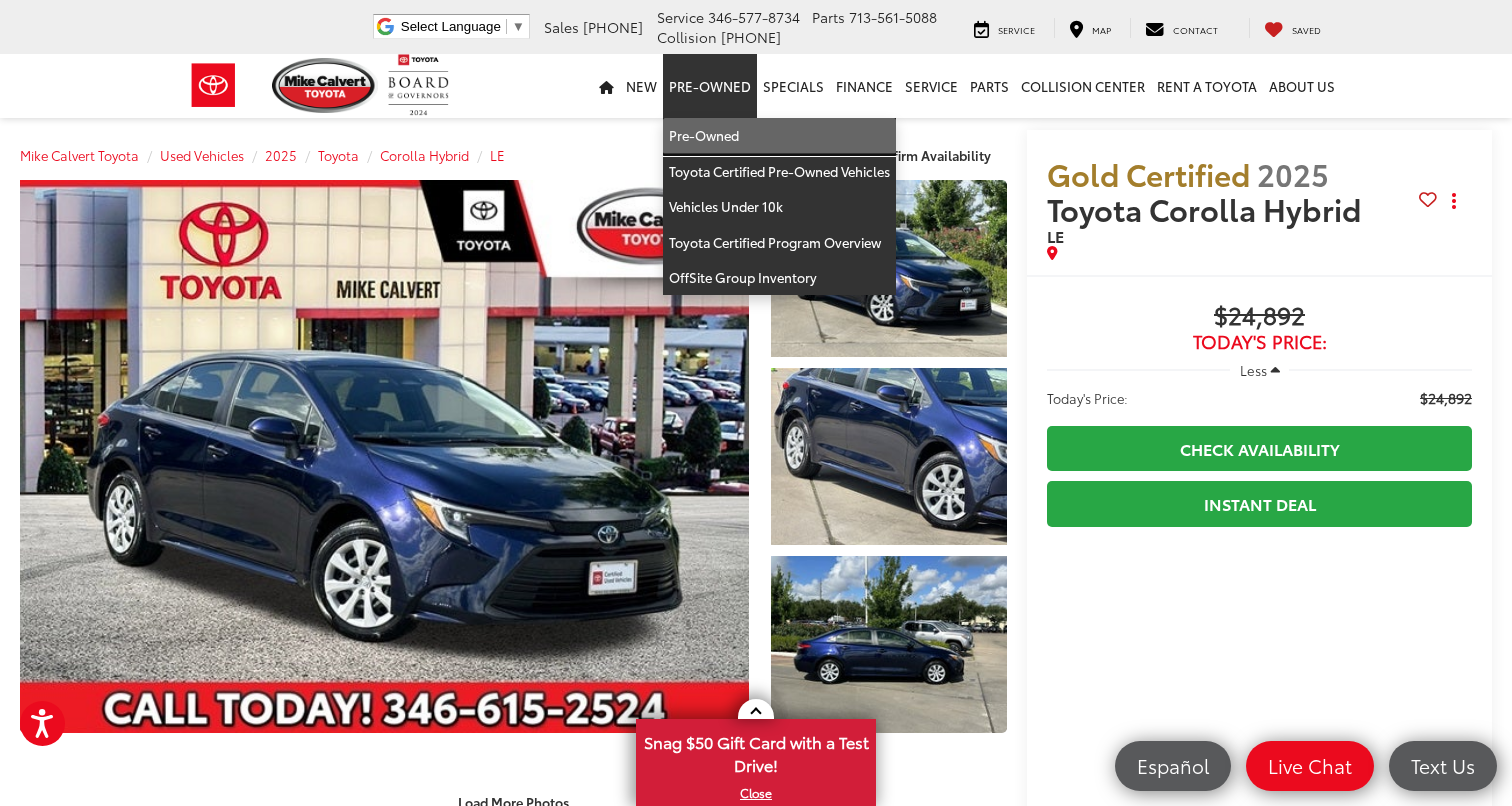 click on "Pre-Owned" at bounding box center [779, 136] 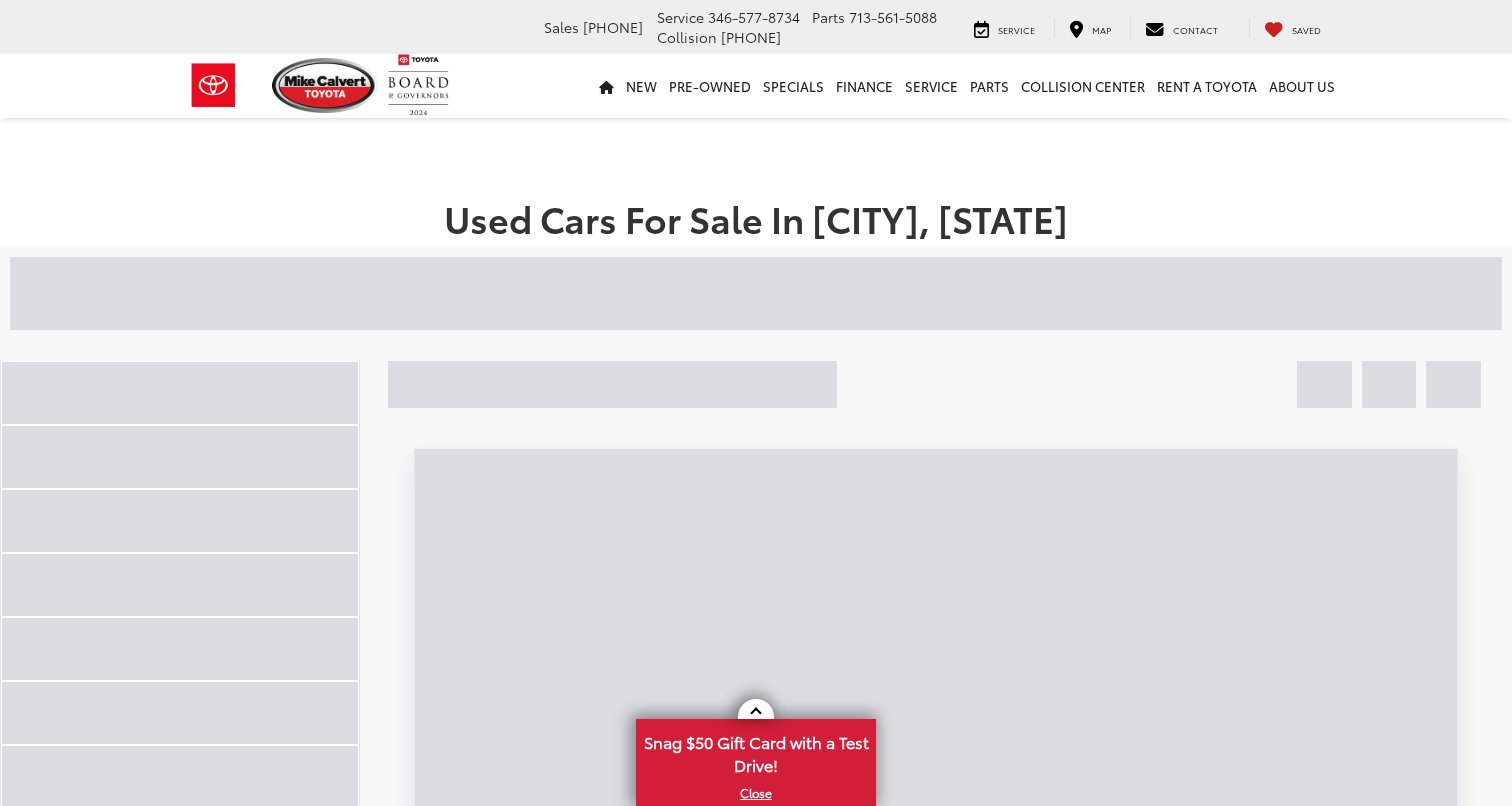 scroll, scrollTop: 0, scrollLeft: 0, axis: both 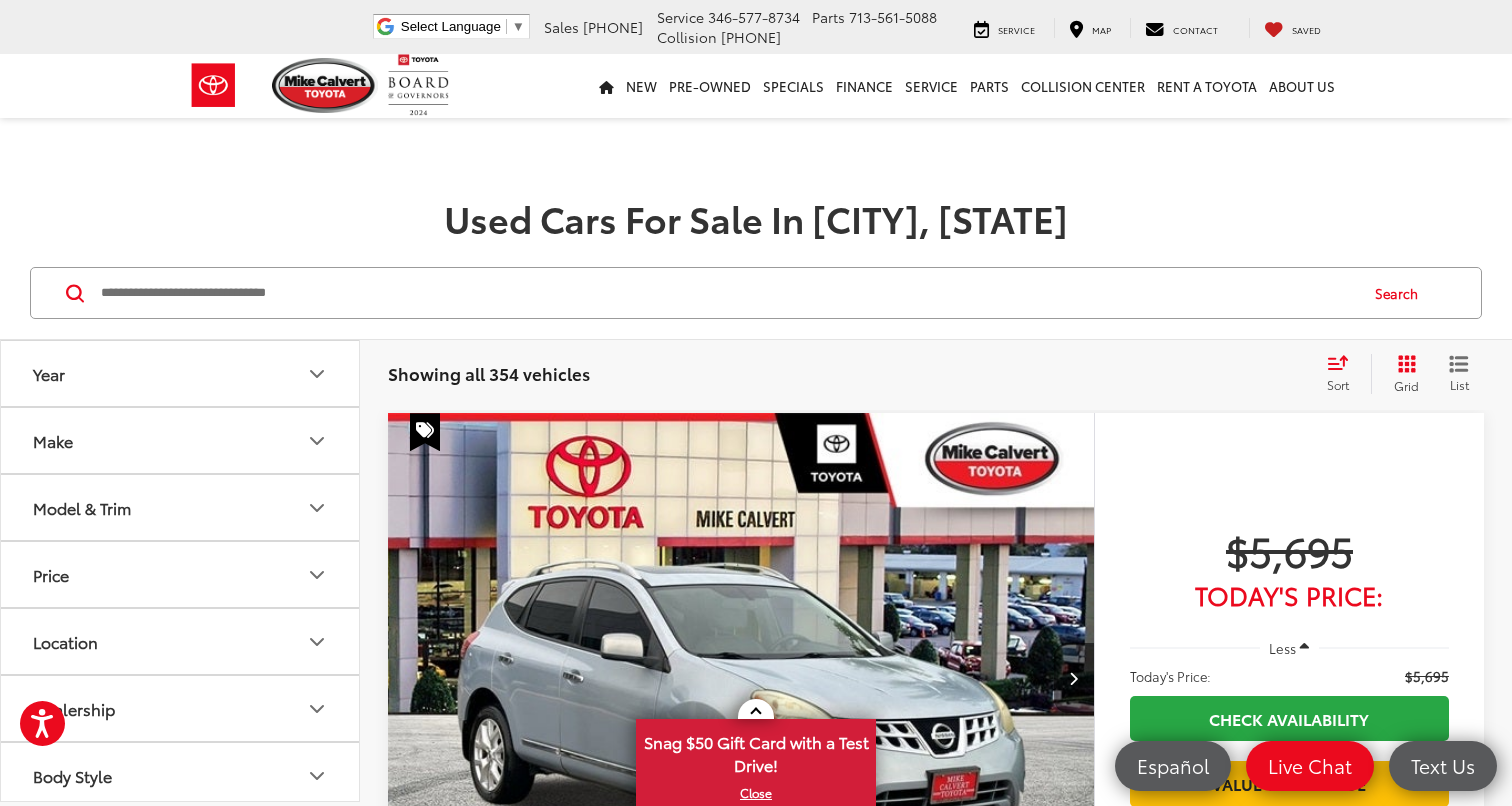 click on "Year" at bounding box center (181, 373) 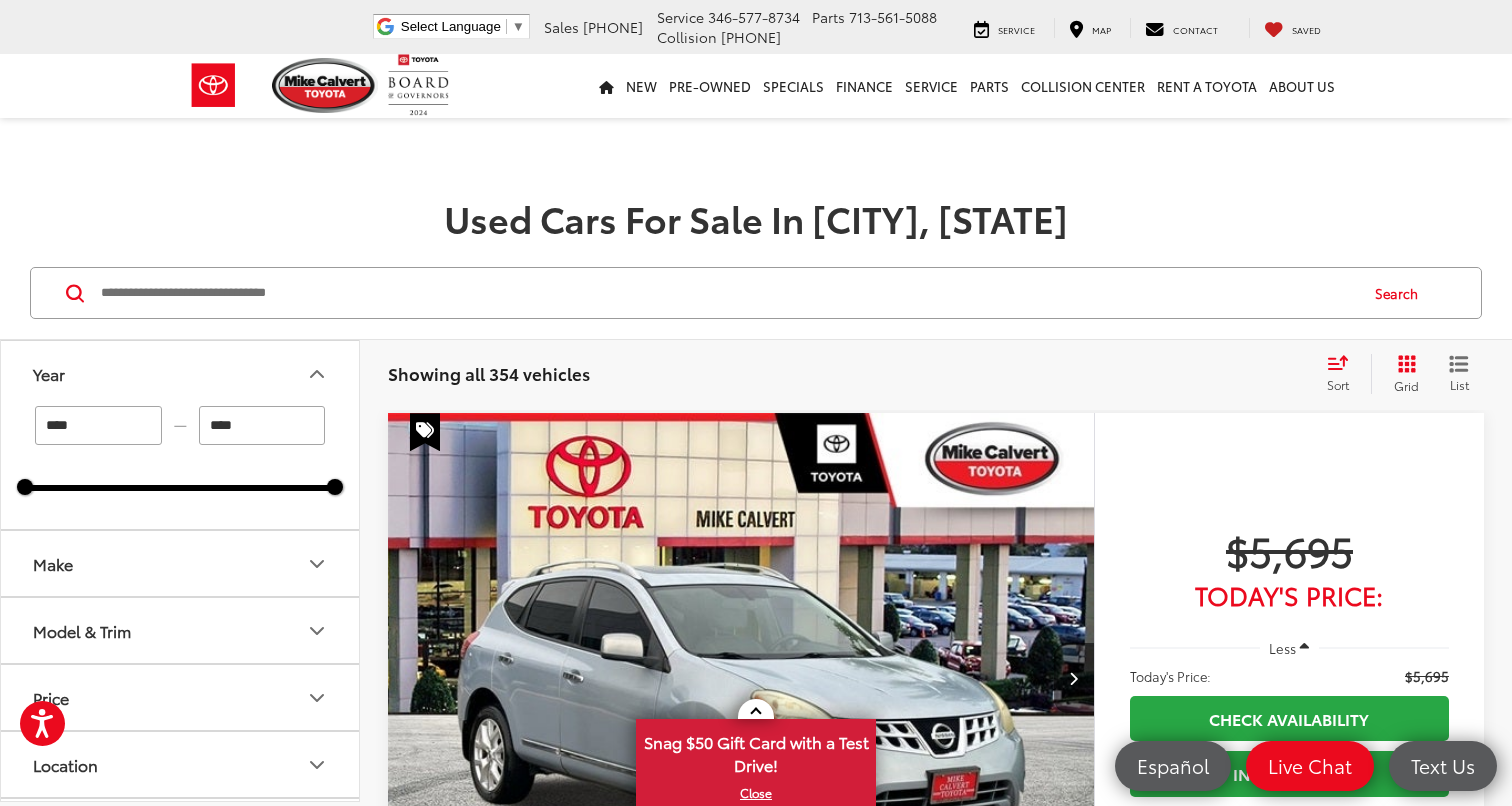 click on "****" at bounding box center (98, 425) 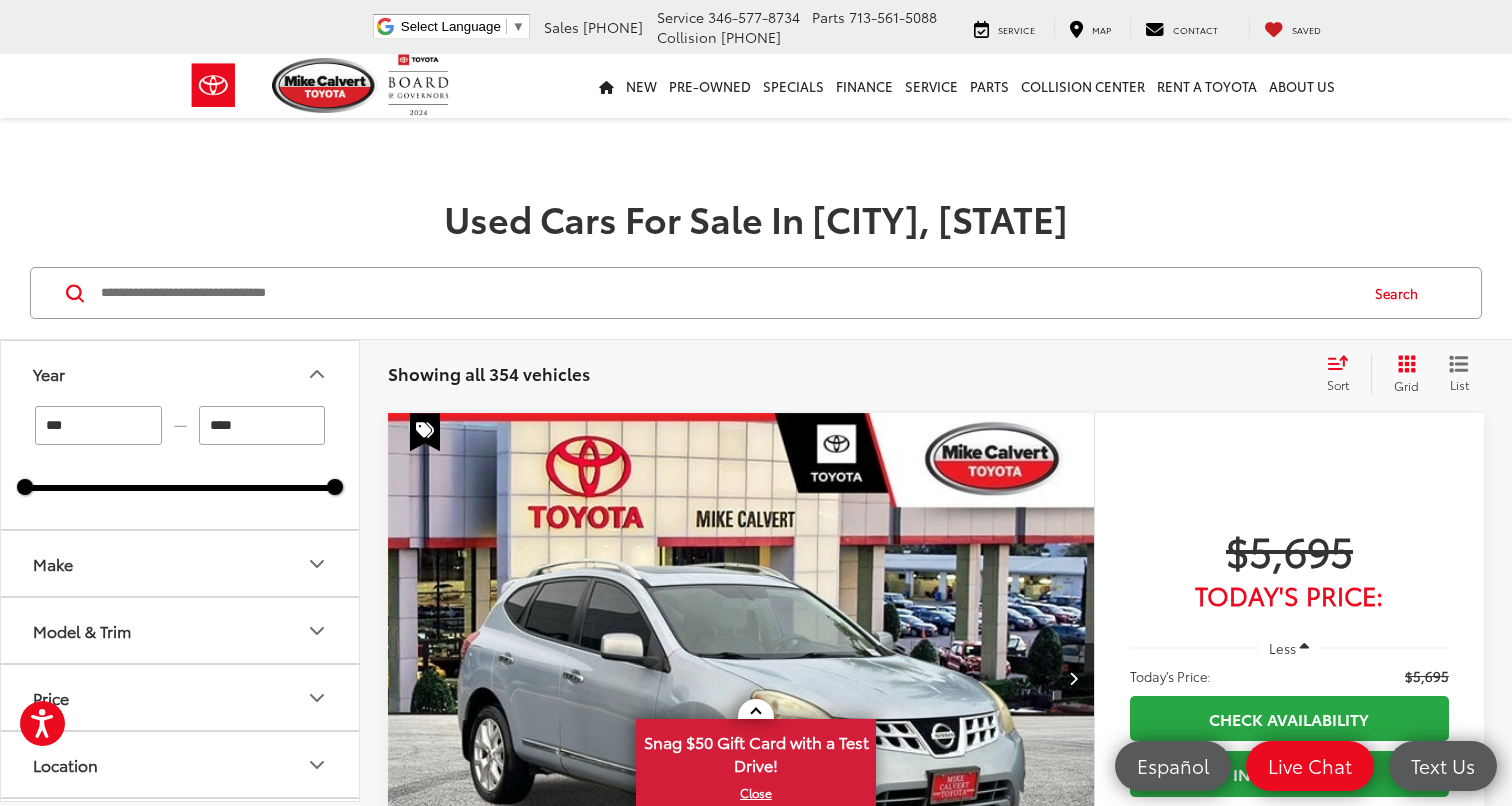 type on "****" 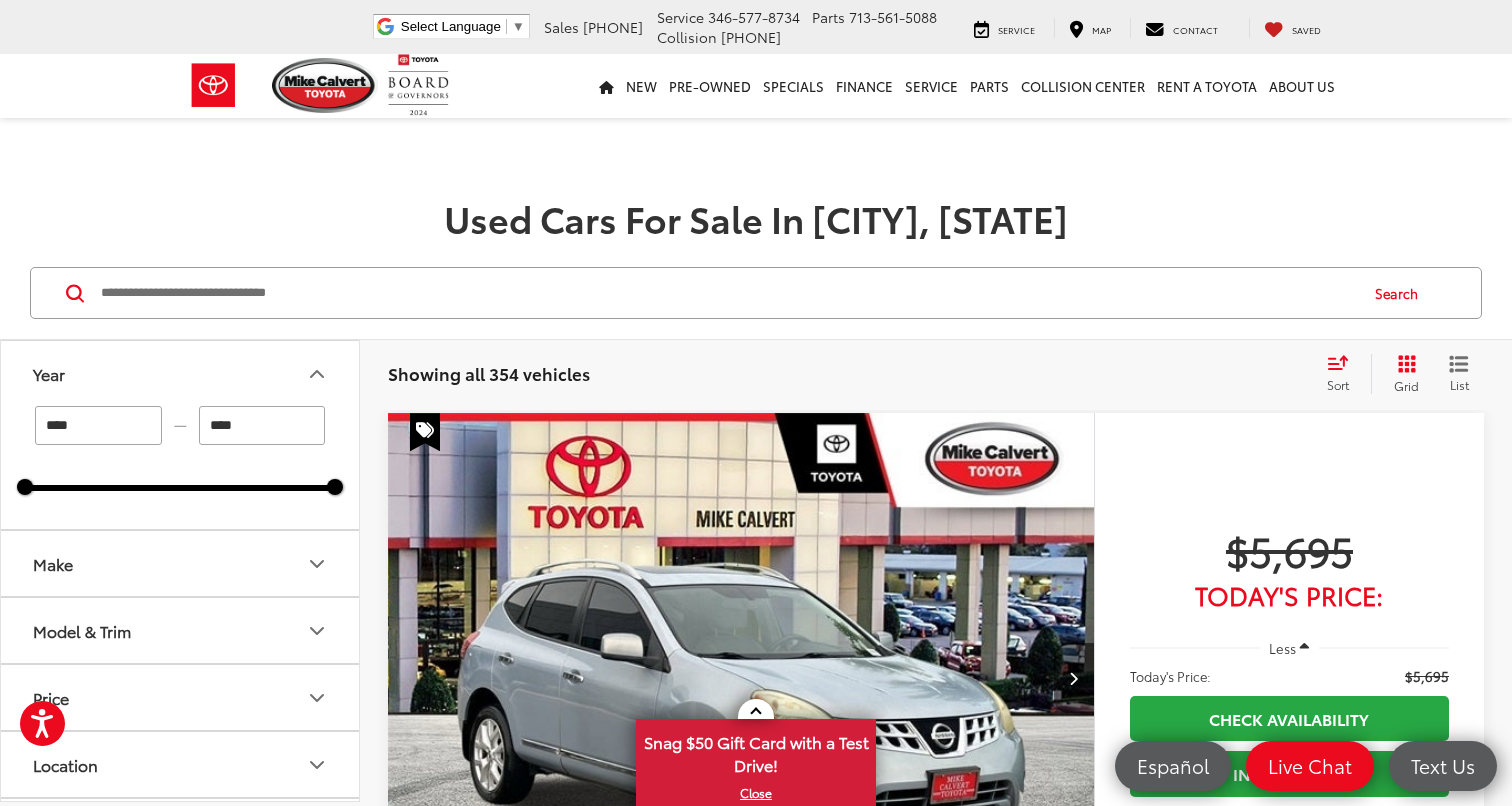 click on "Year" at bounding box center [181, 373] 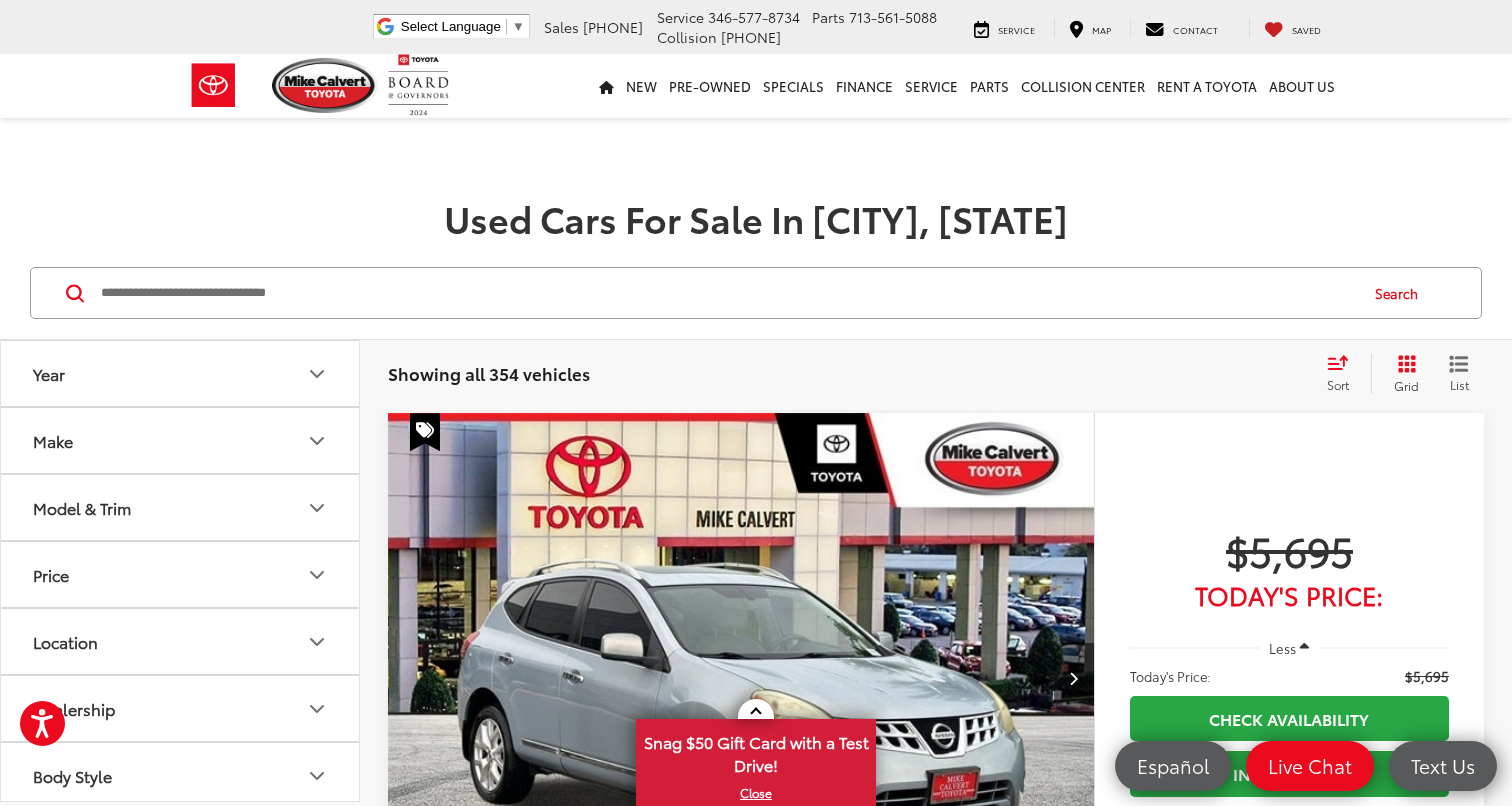 scroll, scrollTop: 0, scrollLeft: 0, axis: both 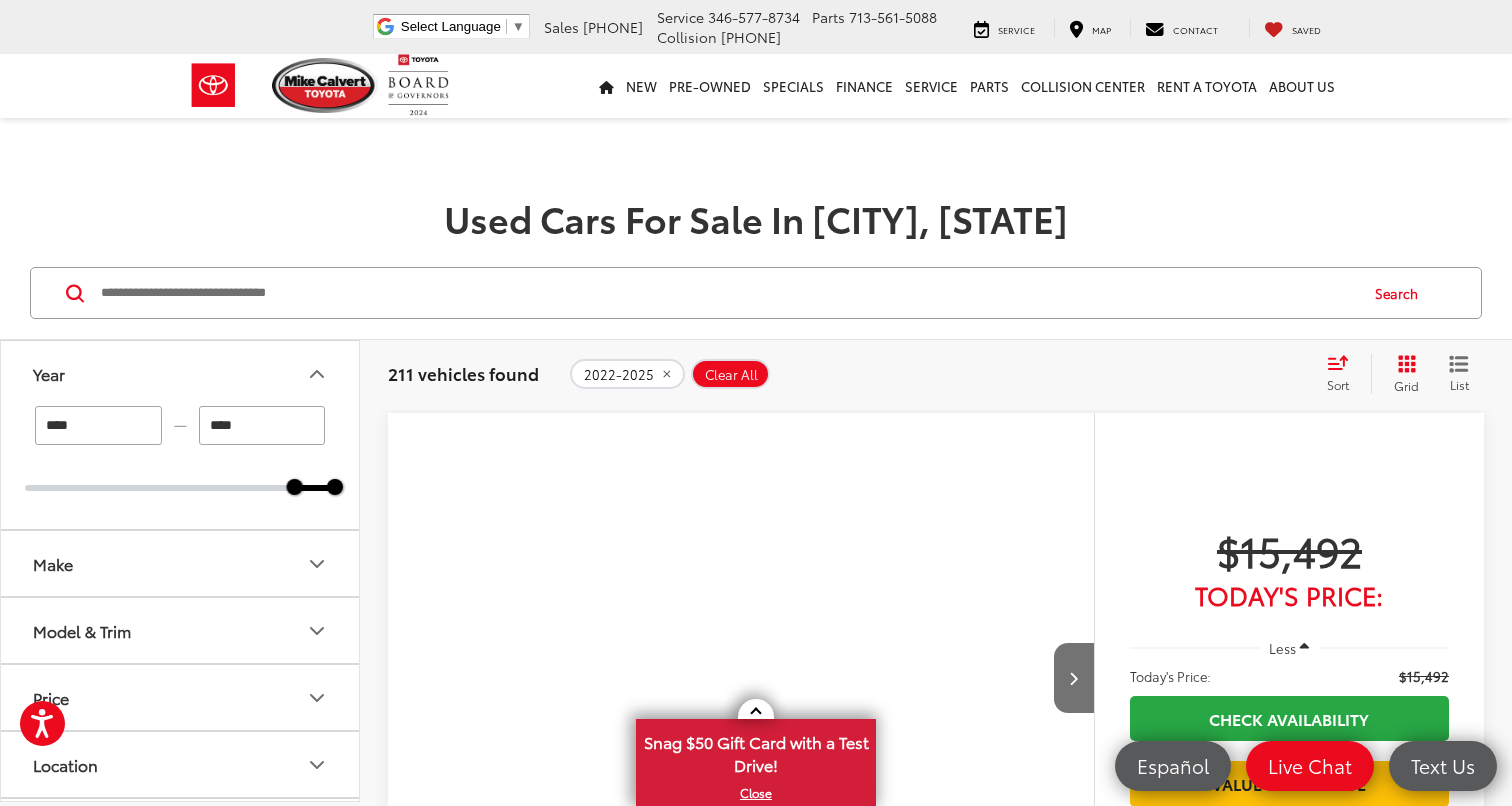 drag, startPoint x: 90, startPoint y: 420, endPoint x: 84, endPoint y: 443, distance: 23.769728 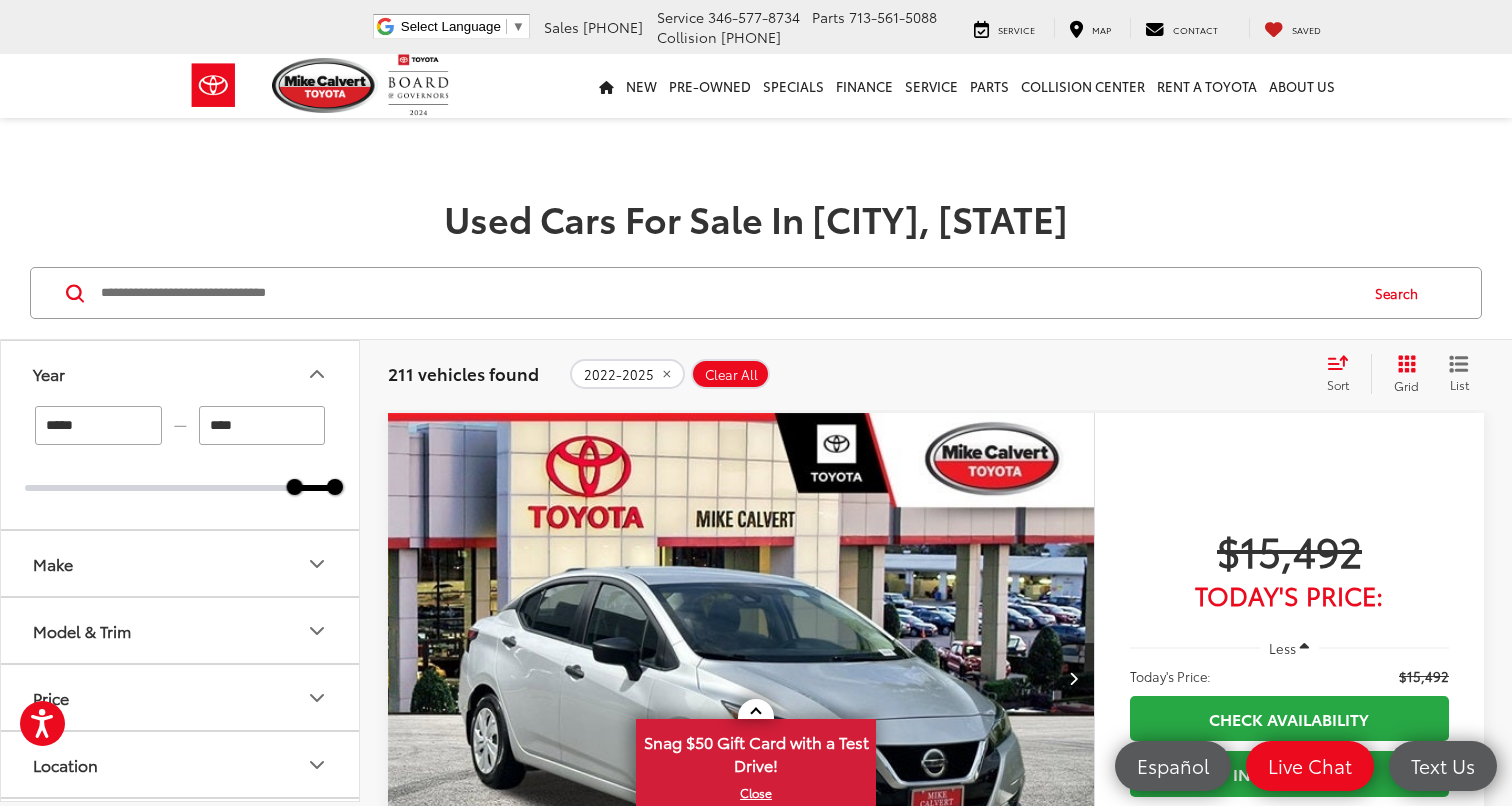 type on "****" 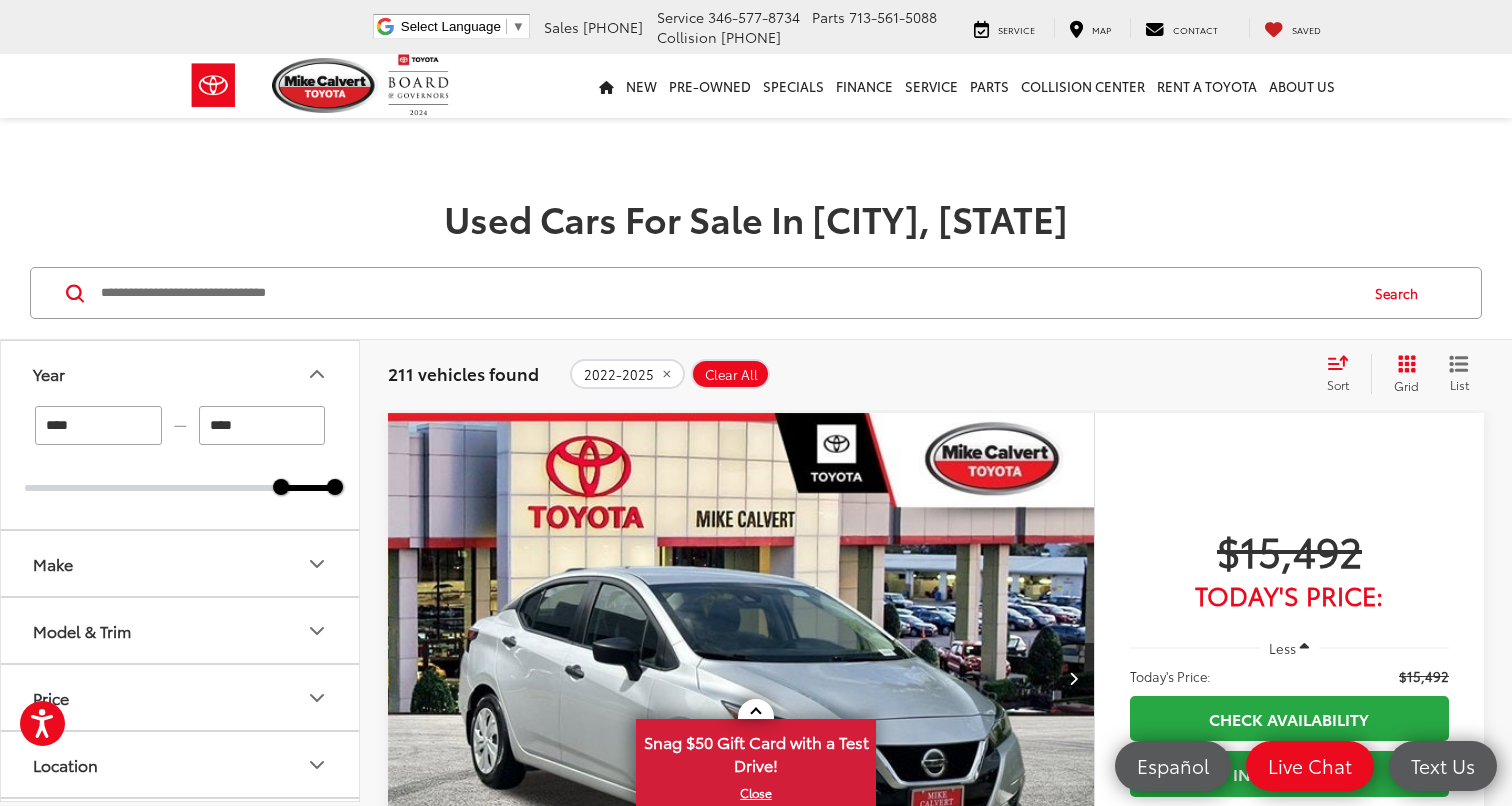 click on "Year" at bounding box center [181, 373] 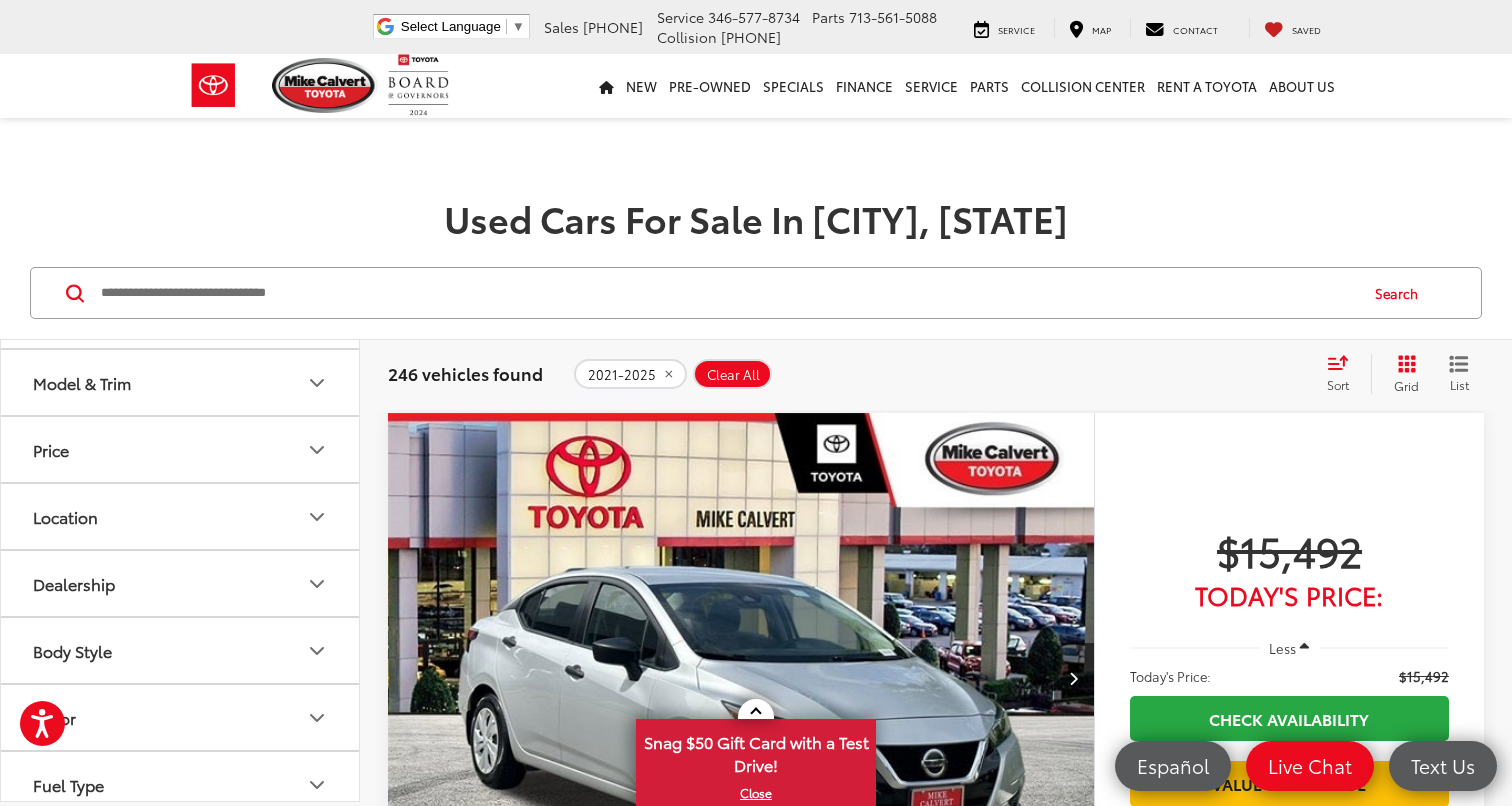 click 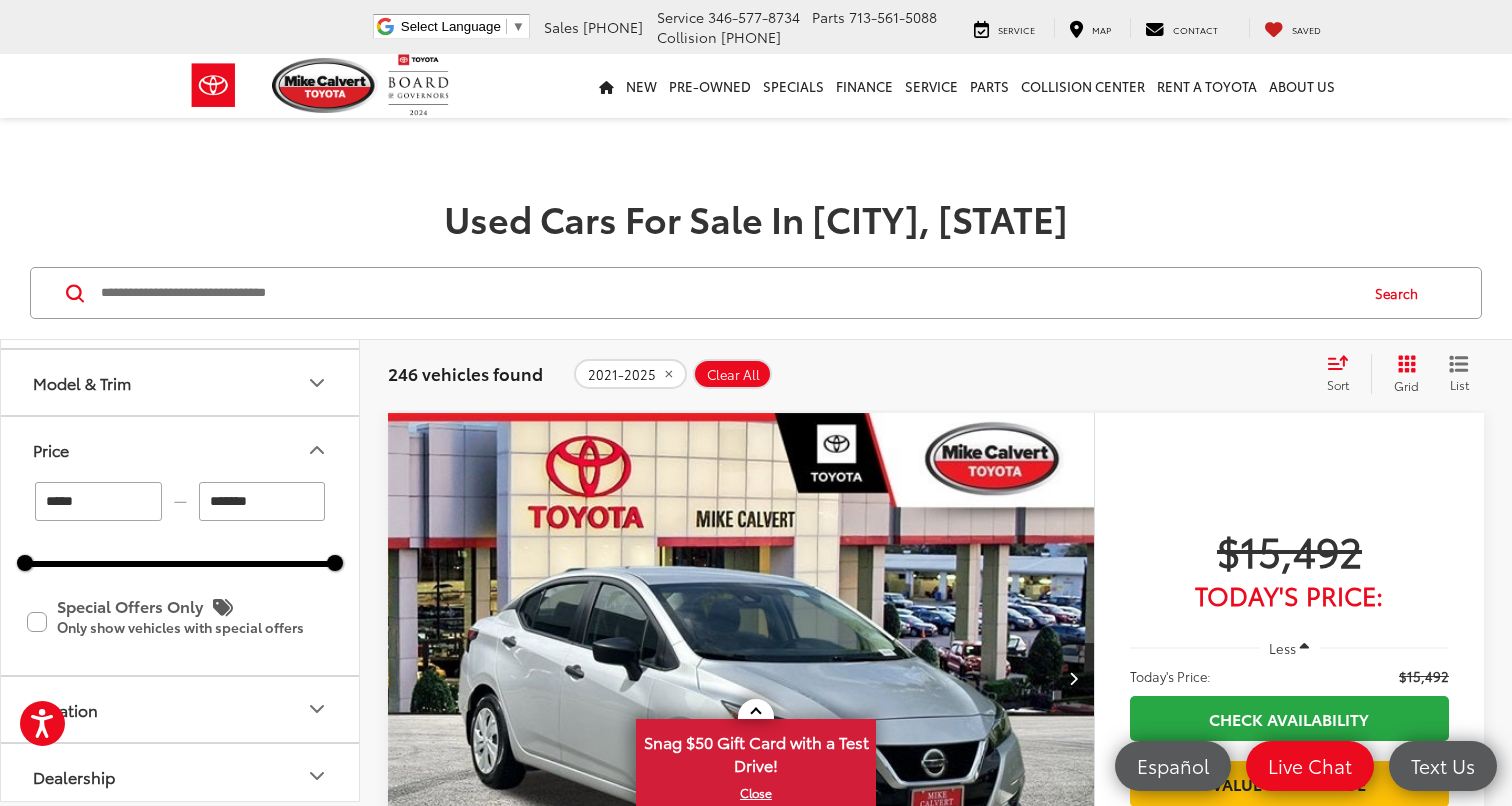 scroll, scrollTop: 125, scrollLeft: 0, axis: vertical 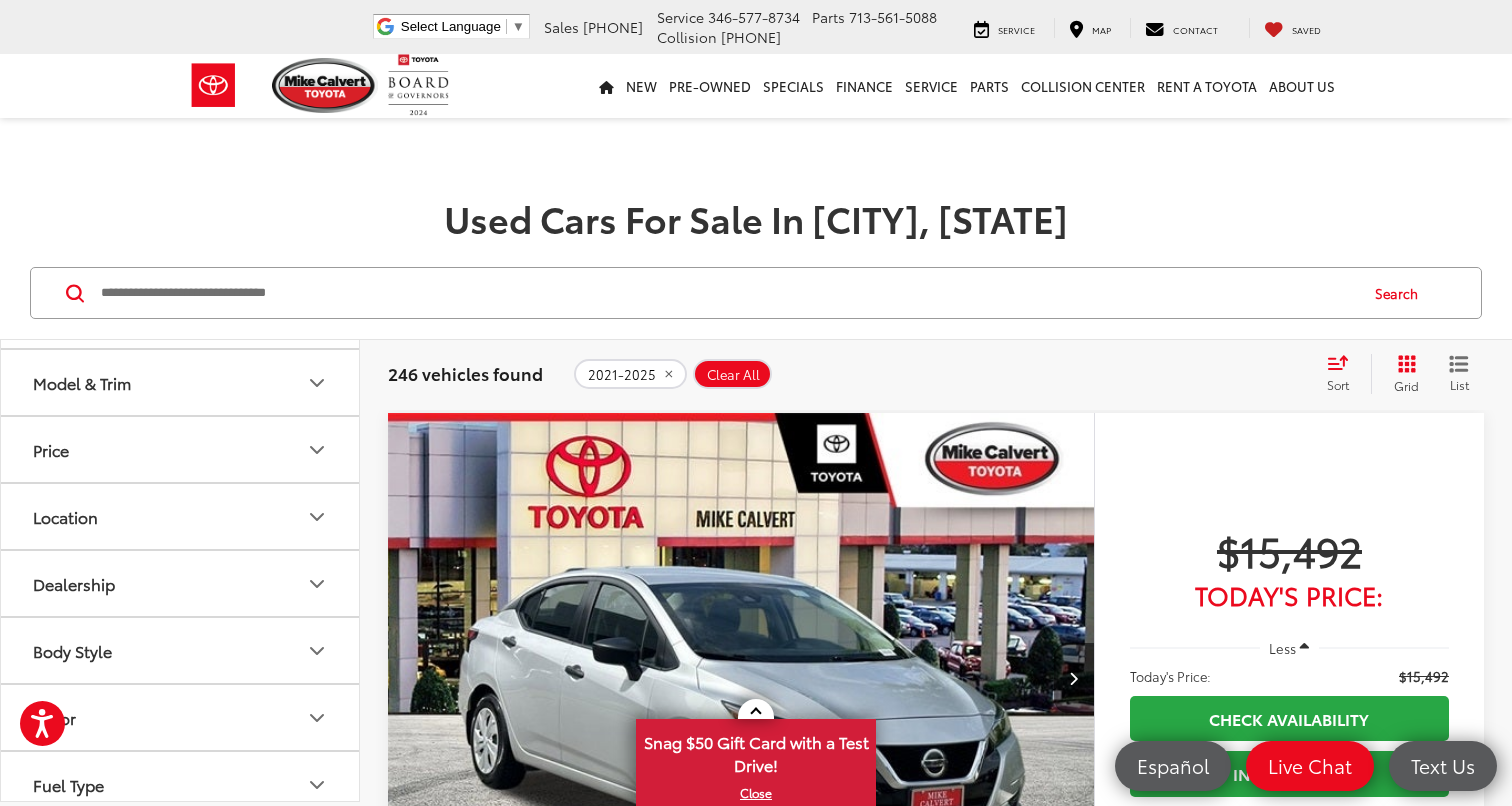 click 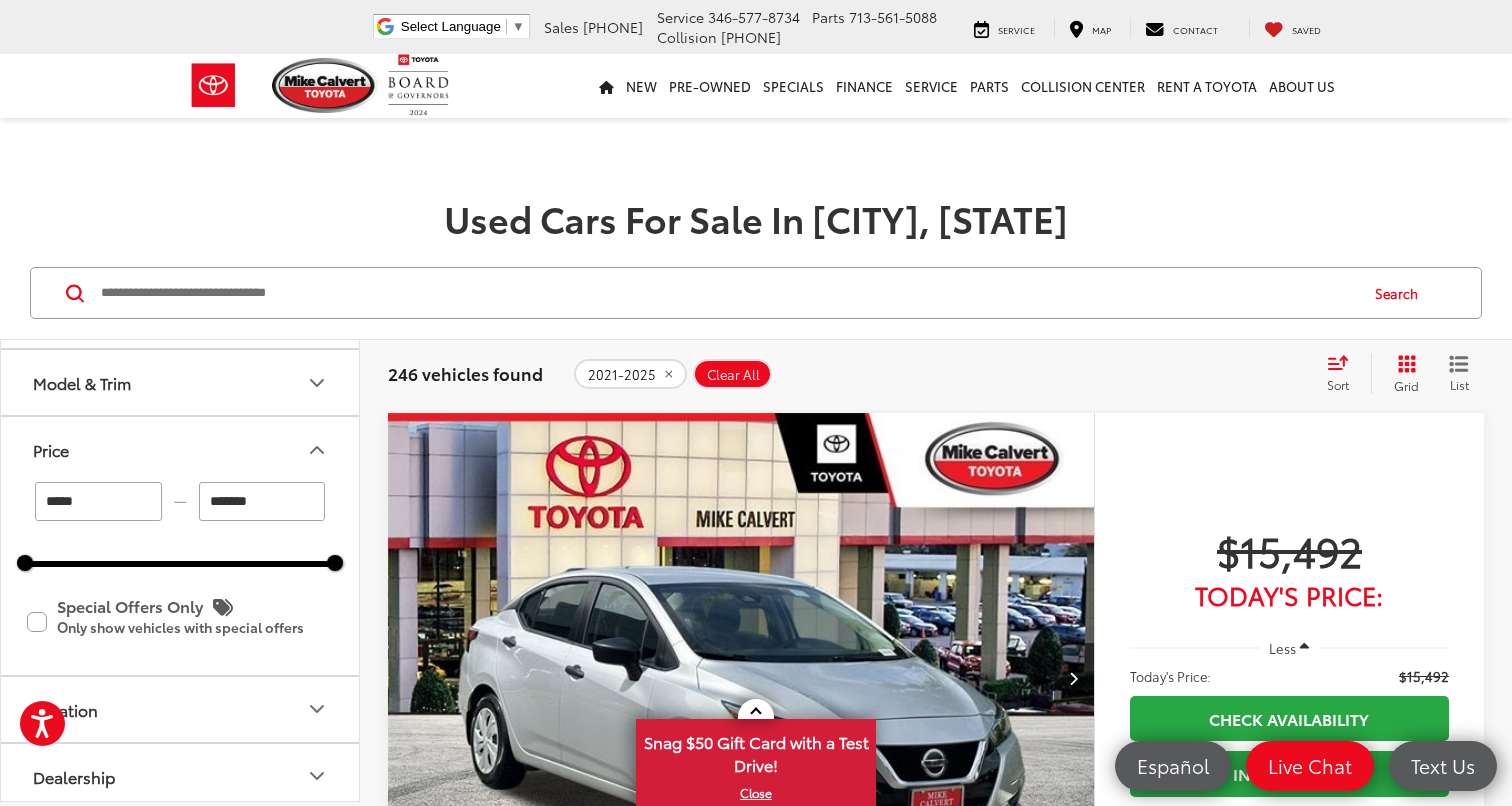 click on "*******" at bounding box center [262, 501] 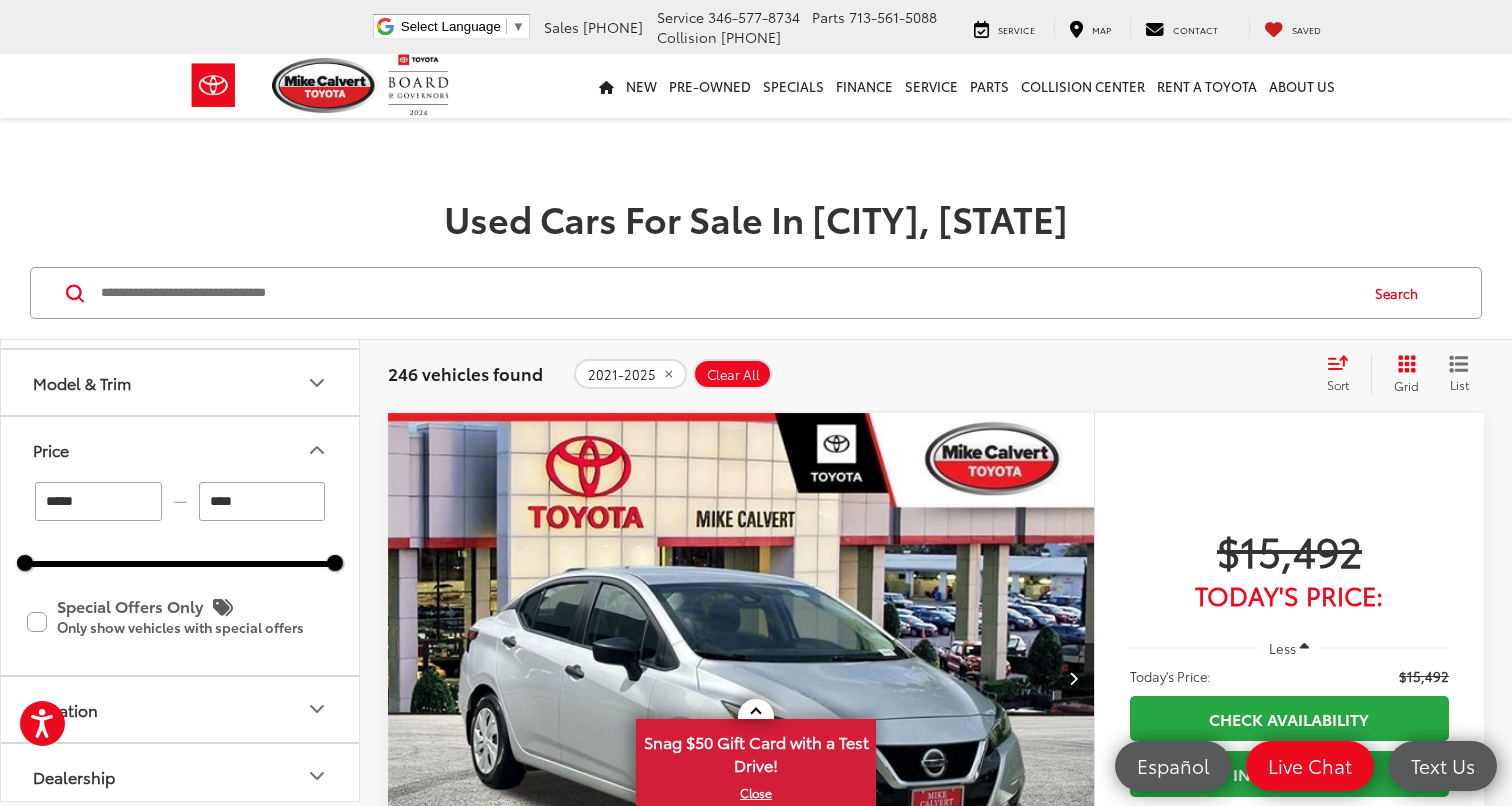 type on "*****" 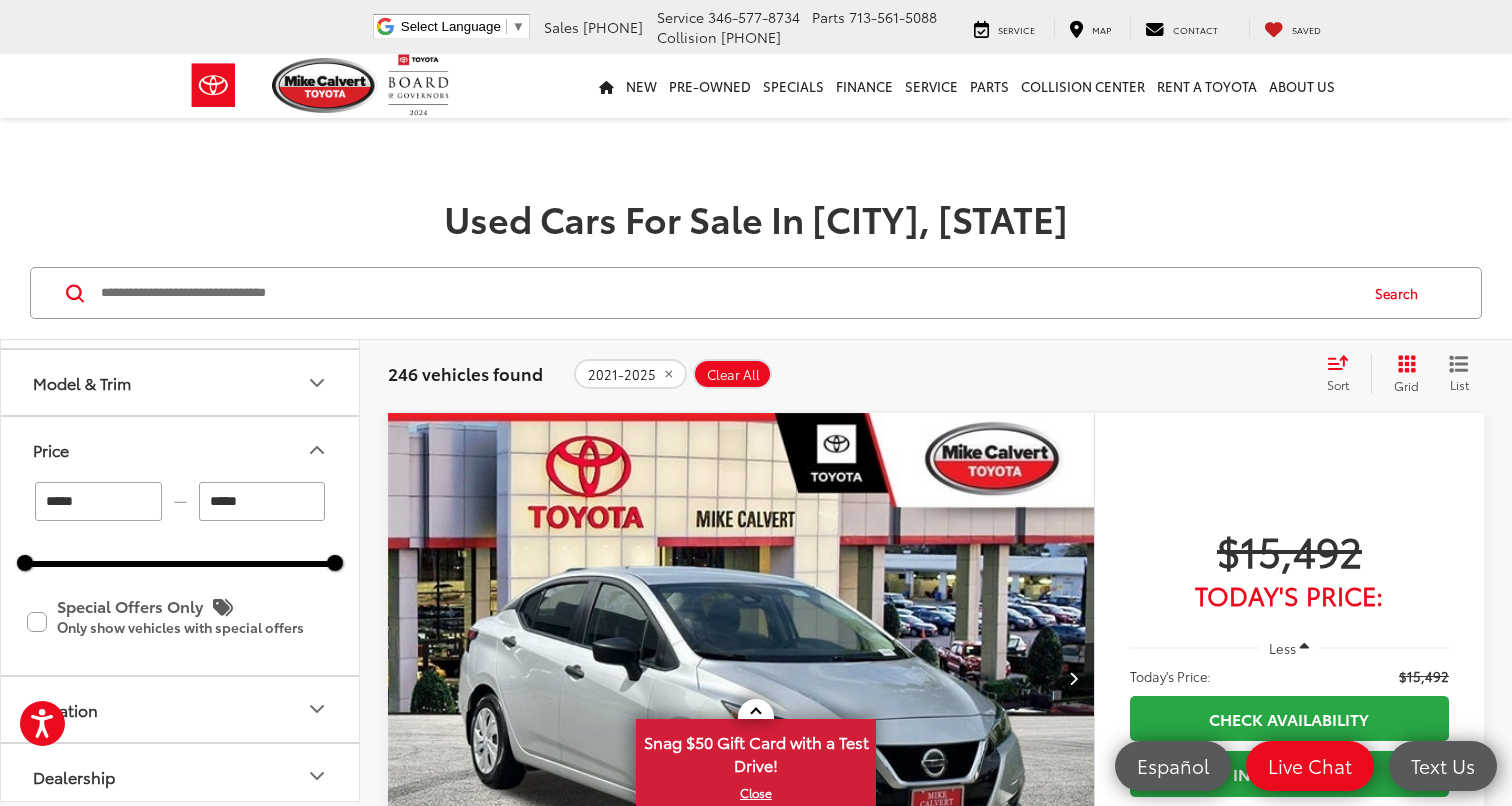 click on "Price" at bounding box center [181, 449] 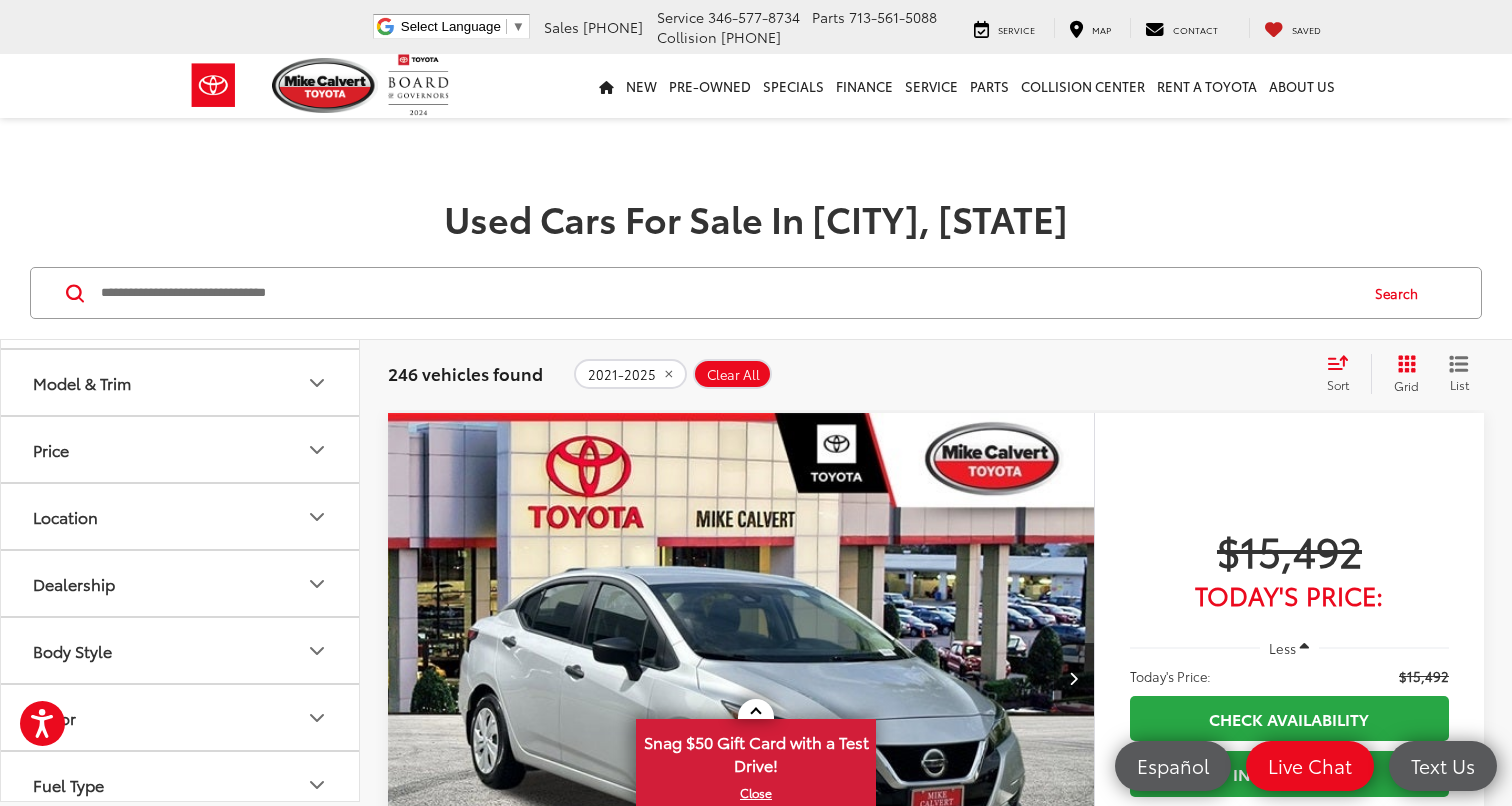 click 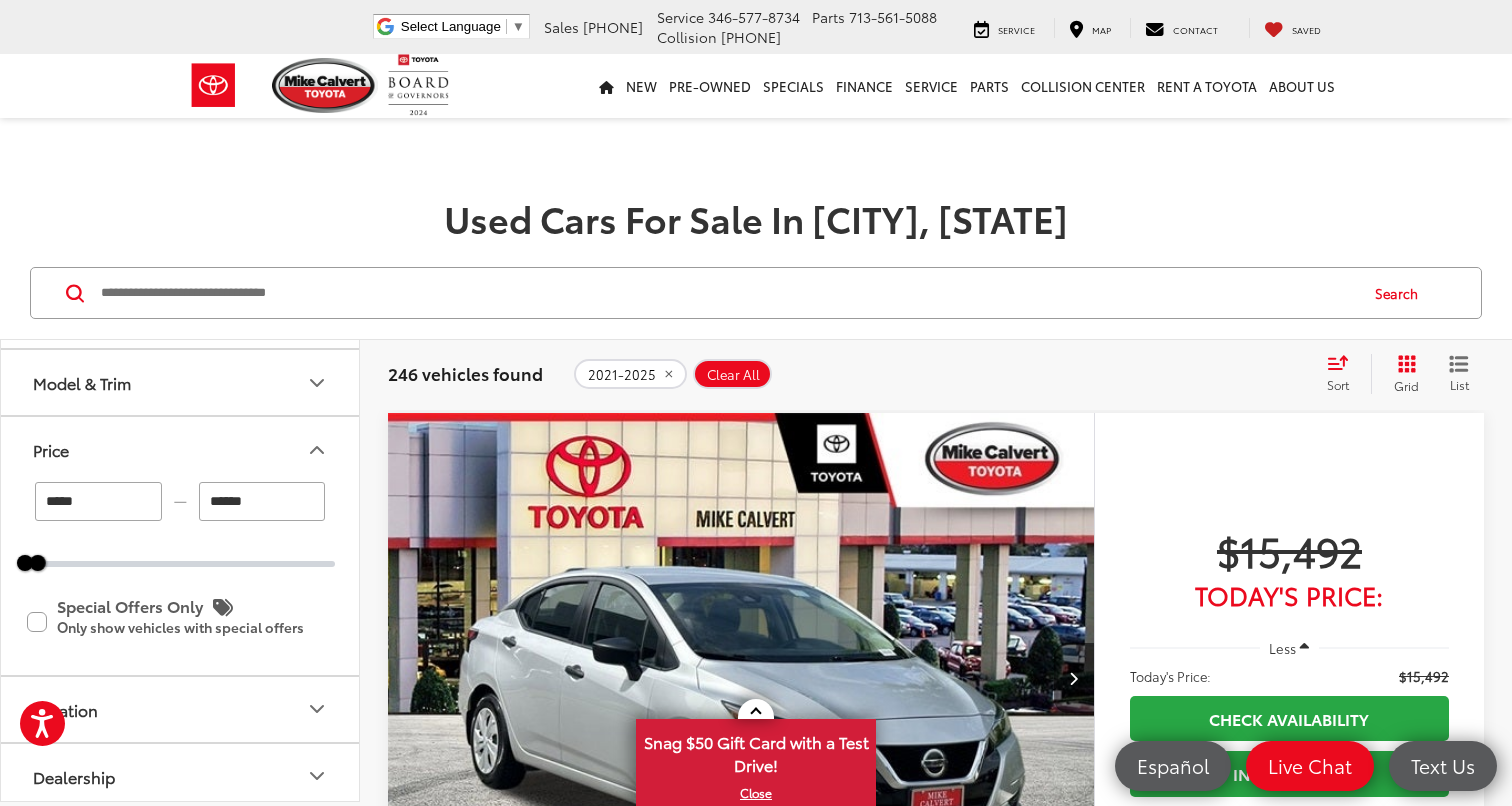 click on "Price" at bounding box center [181, 449] 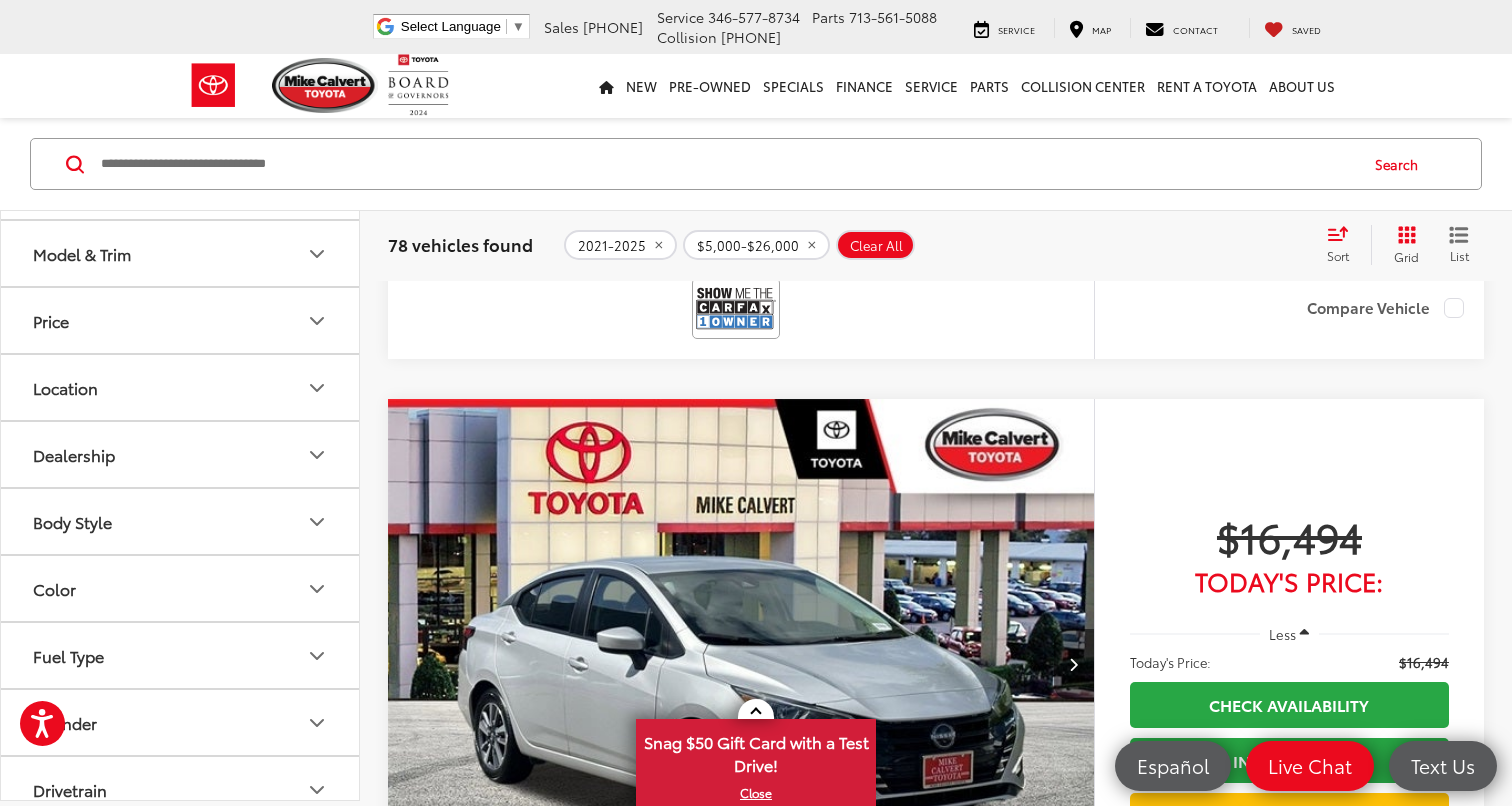 scroll, scrollTop: 877, scrollLeft: 1, axis: both 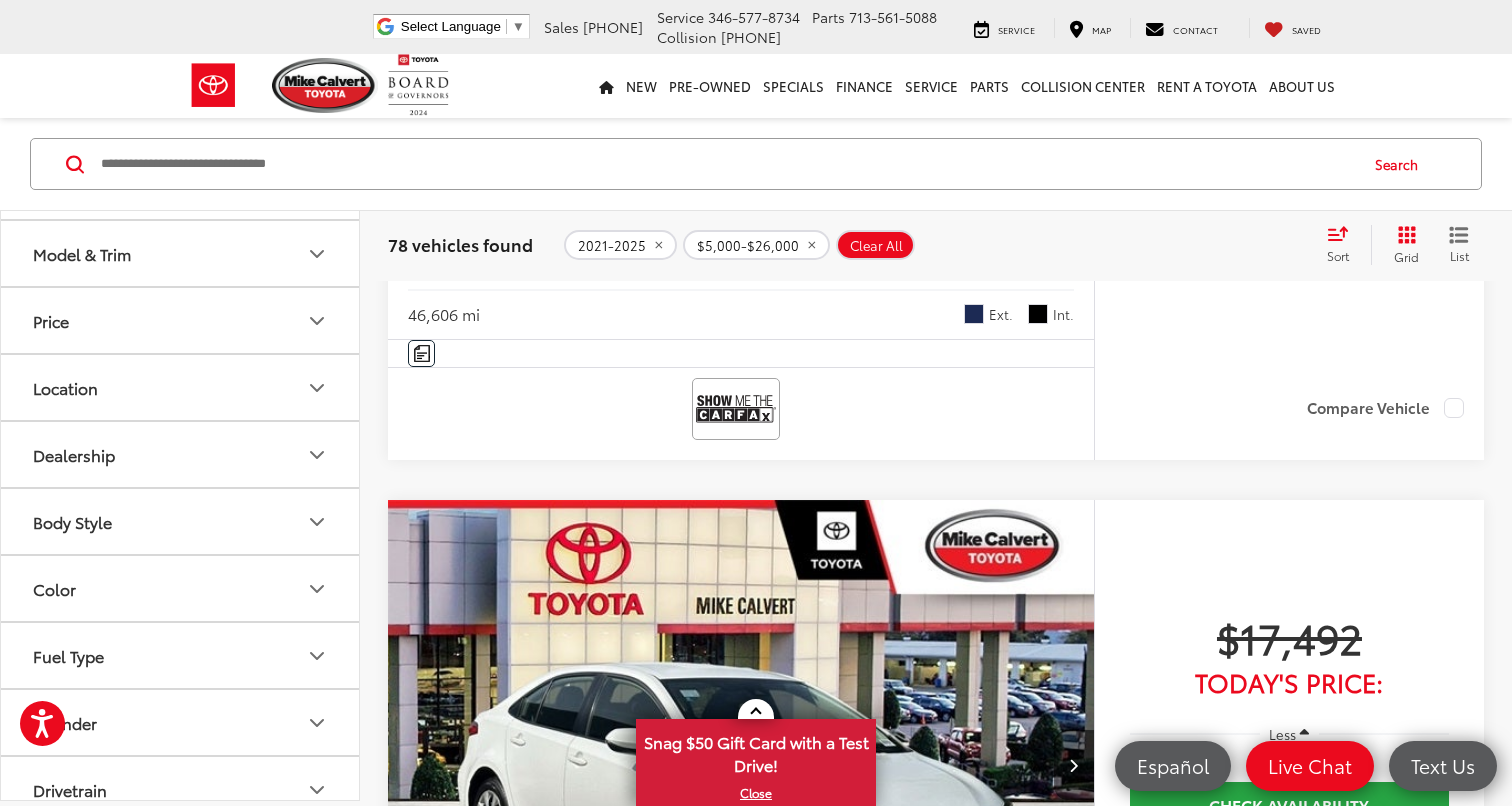 click on "Model & Trim" at bounding box center [181, 253] 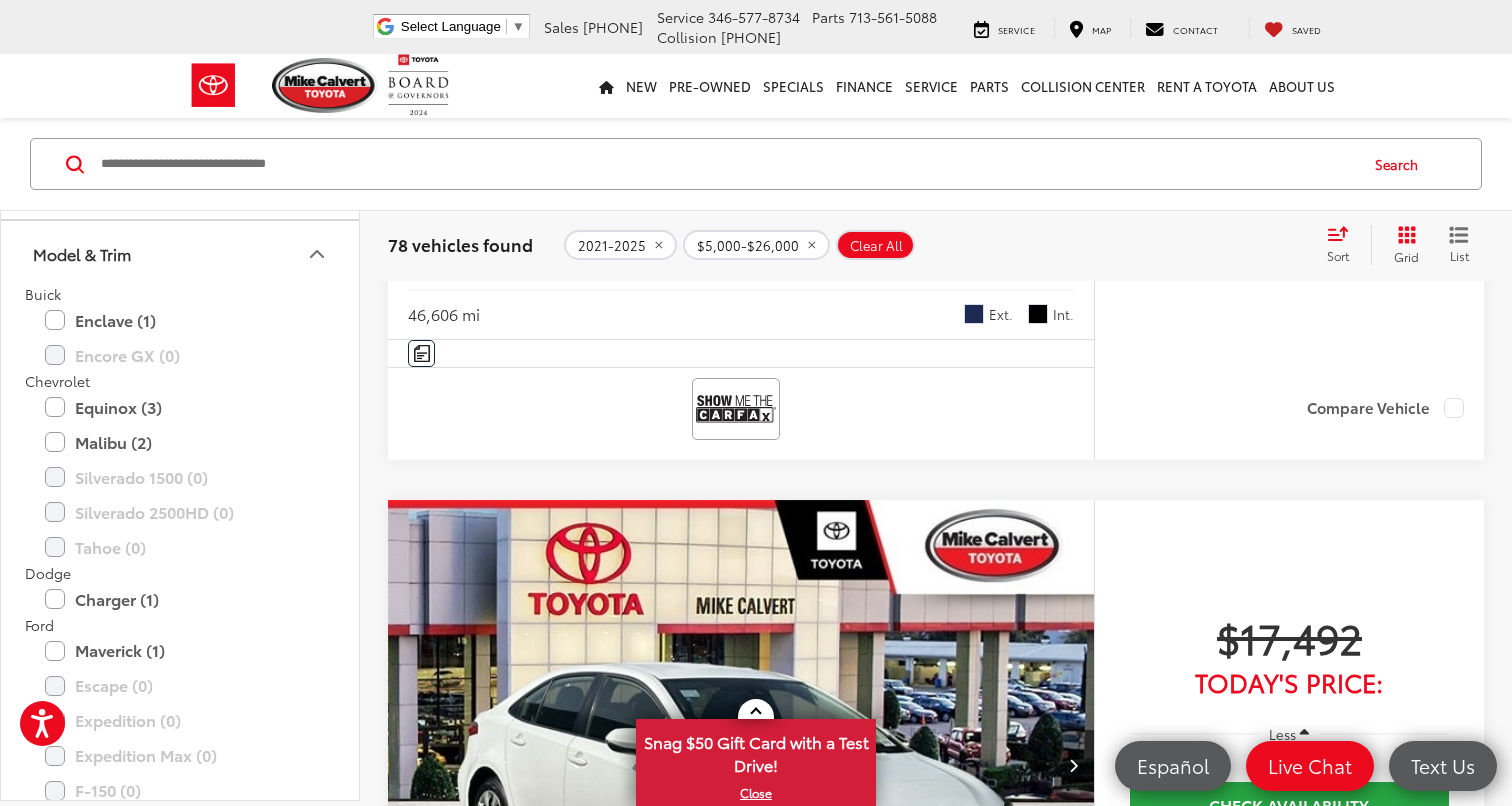click on "Model & Trim" at bounding box center (181, 253) 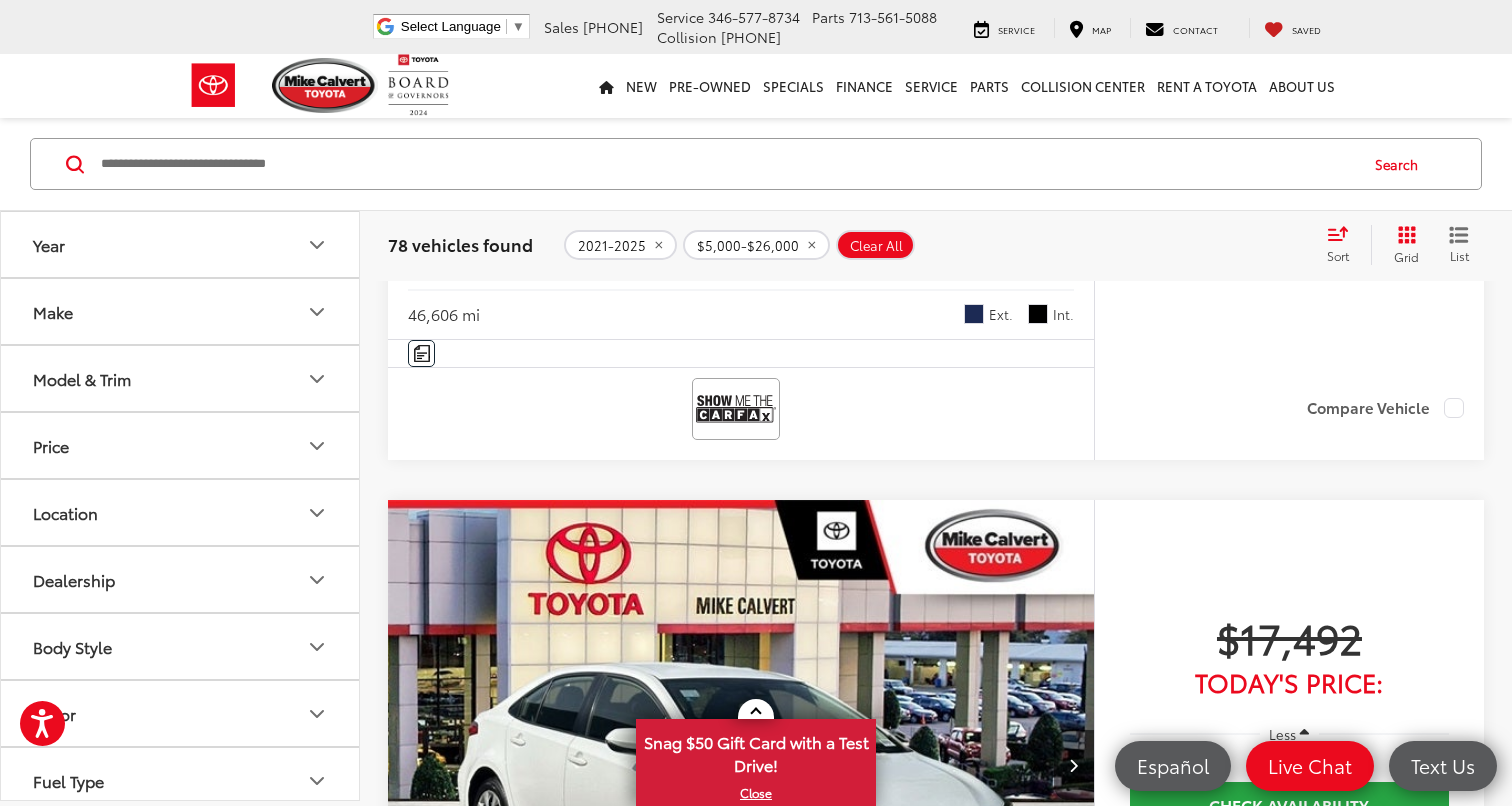scroll, scrollTop: 0, scrollLeft: 0, axis: both 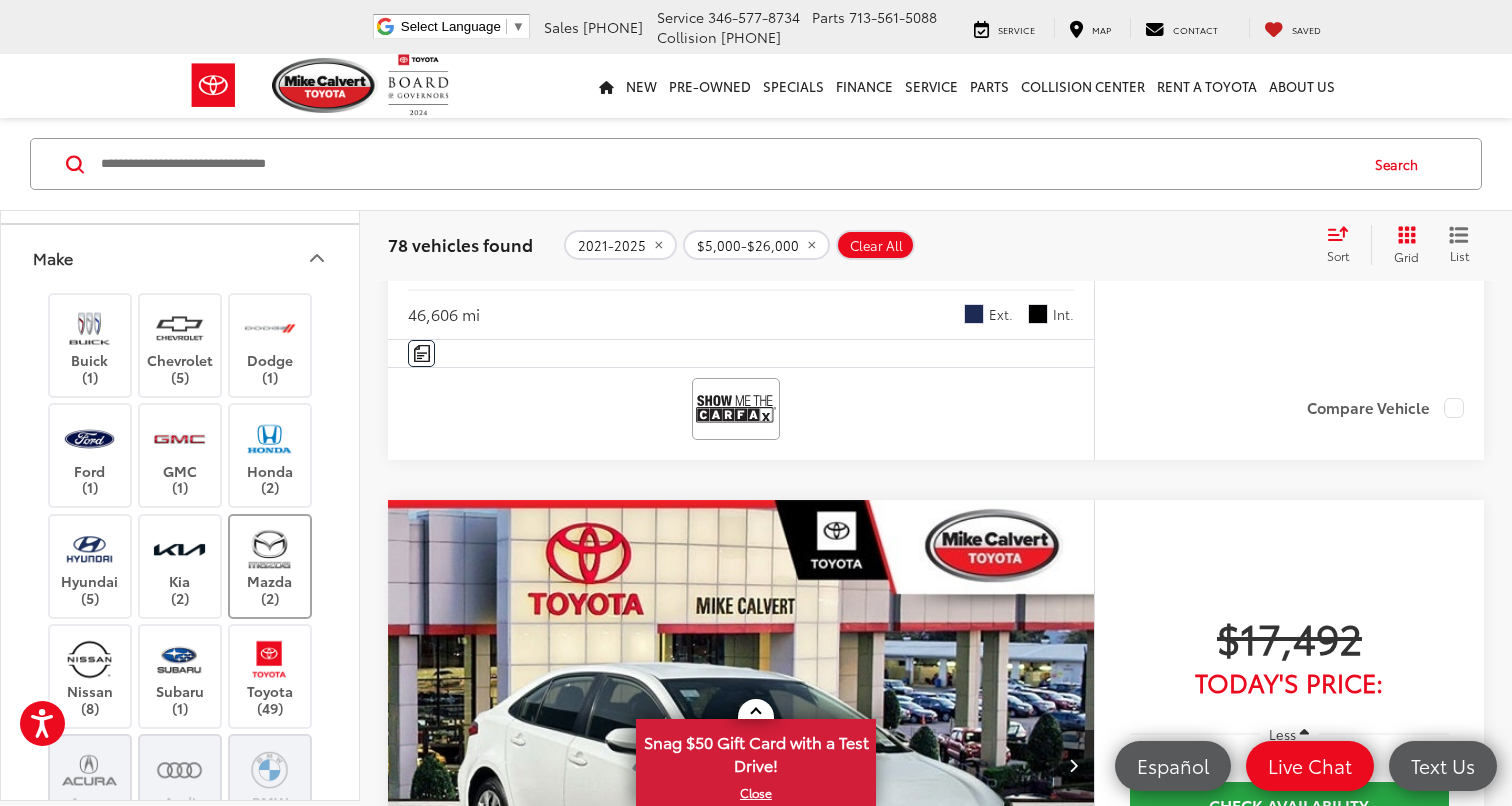 click at bounding box center (269, 548) 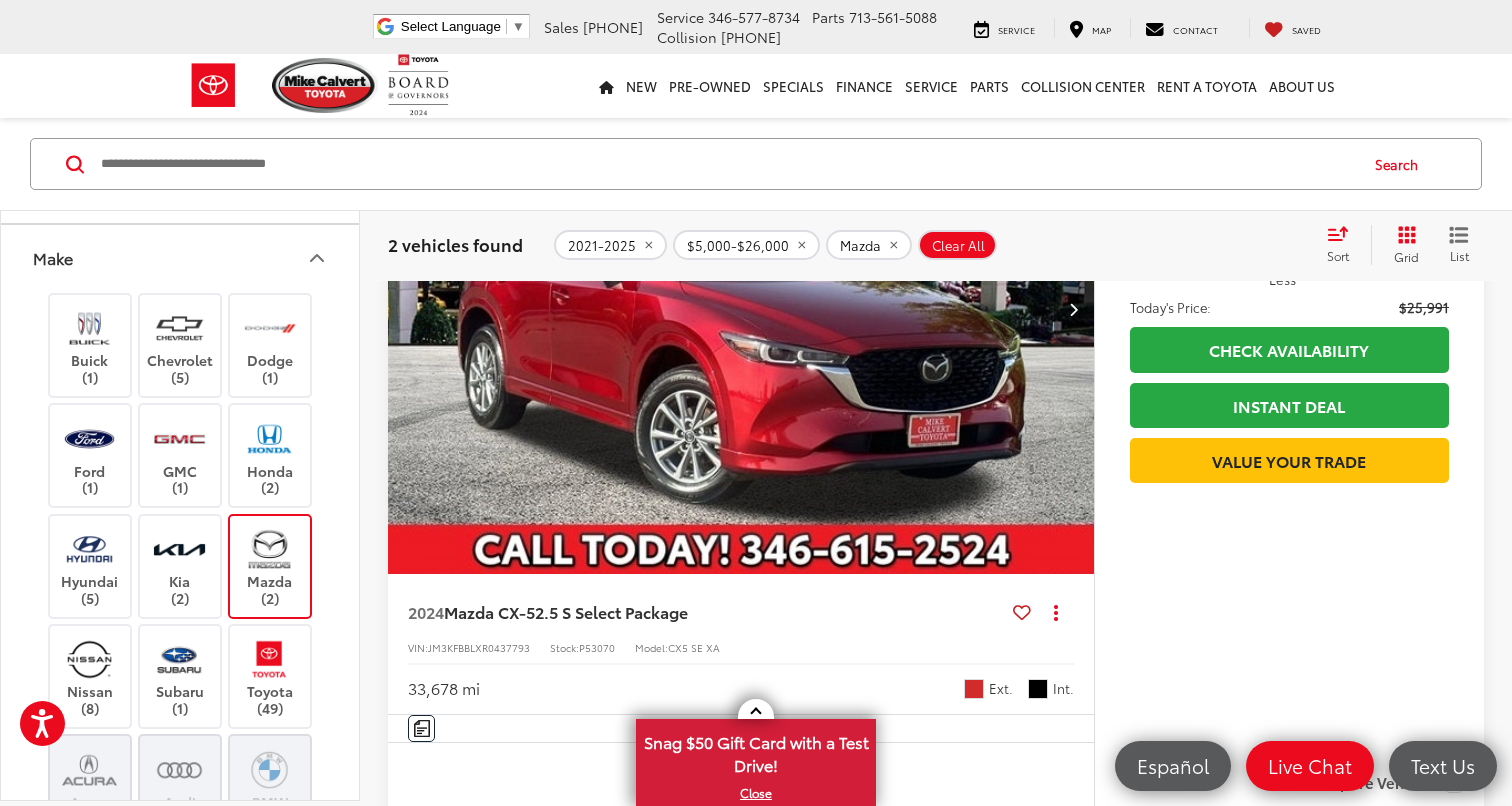 scroll, scrollTop: 1248, scrollLeft: 0, axis: vertical 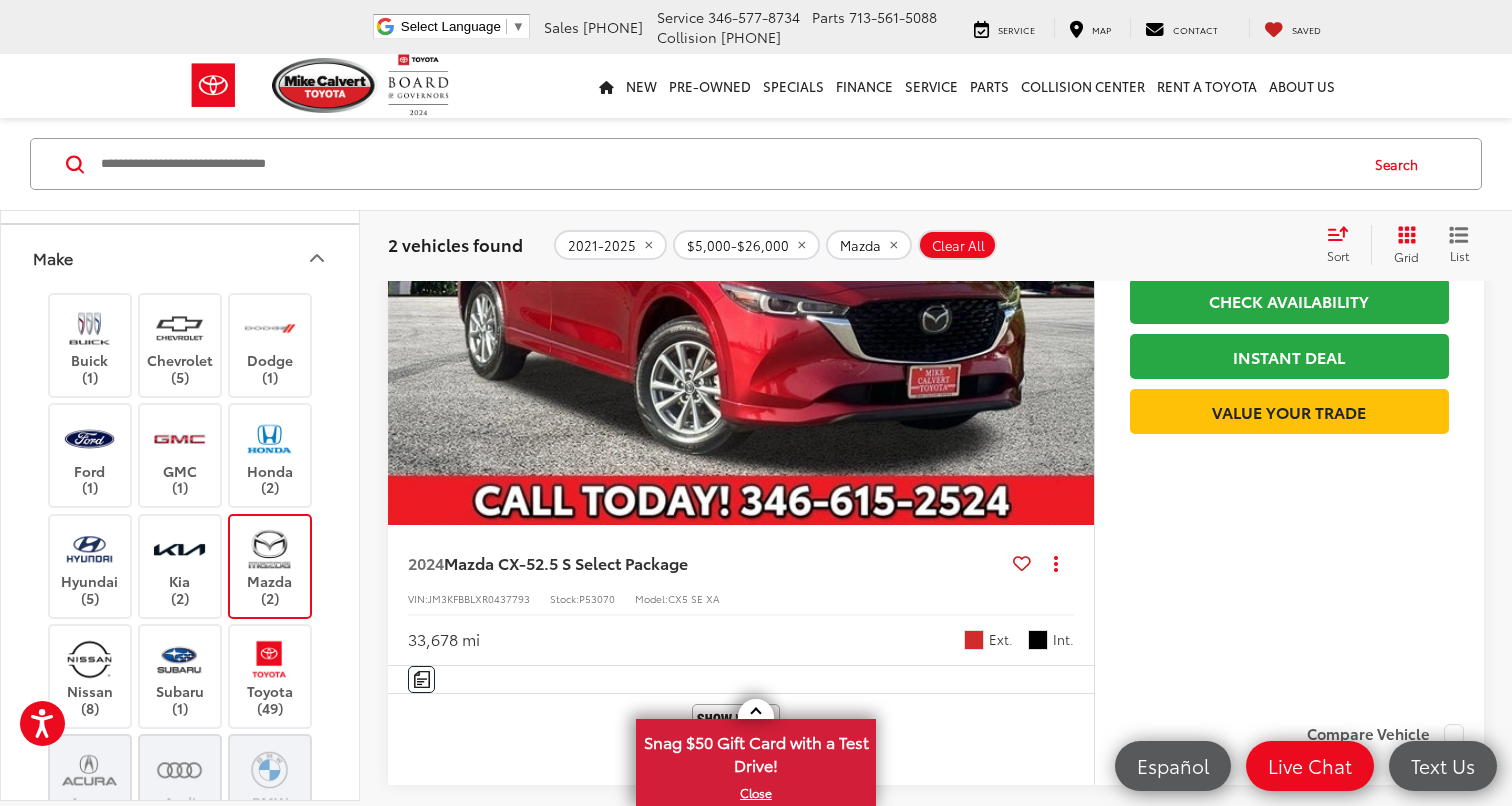 click at bounding box center (269, 548) 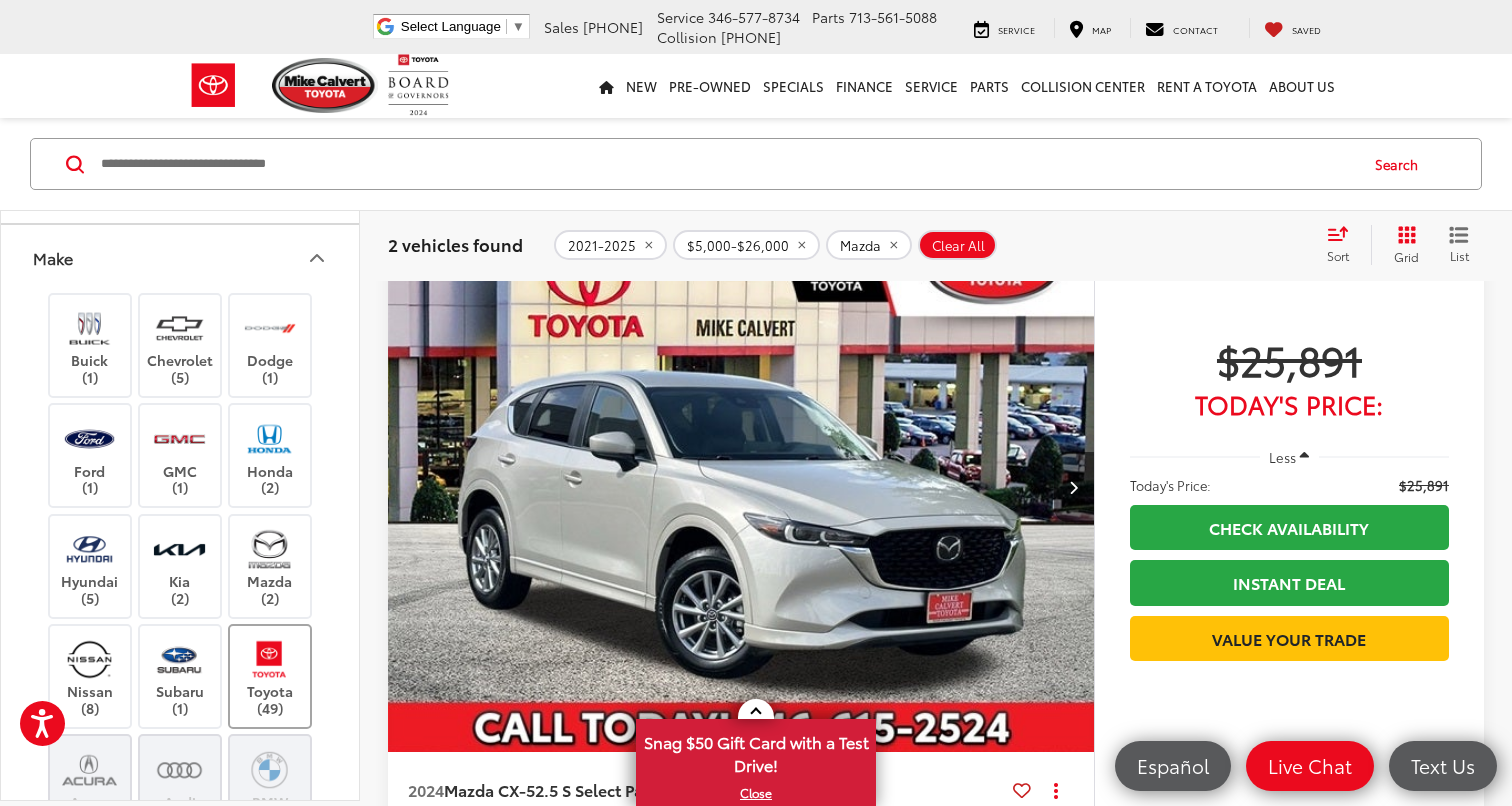 scroll, scrollTop: 128, scrollLeft: 0, axis: vertical 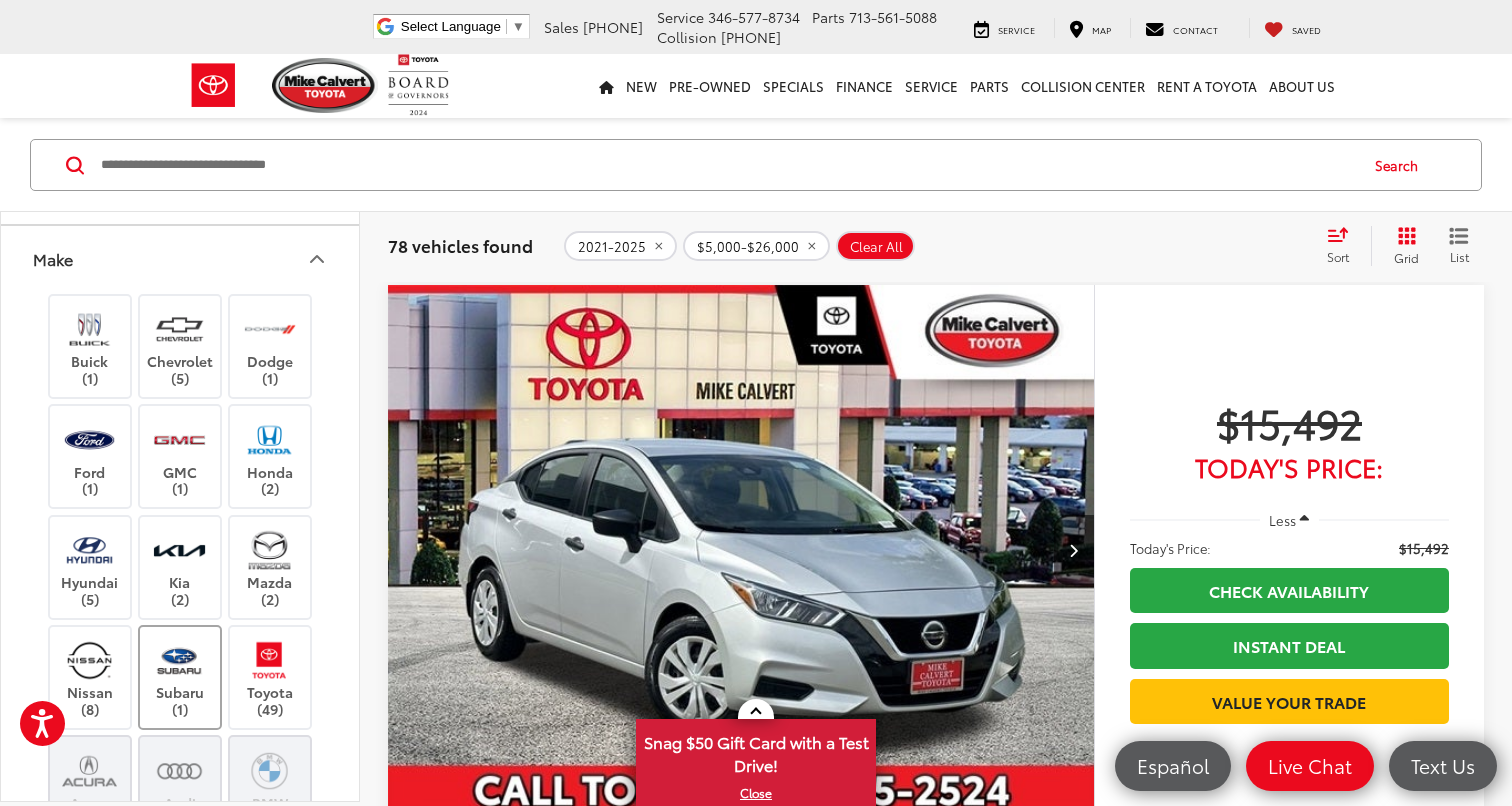 click at bounding box center (179, 660) 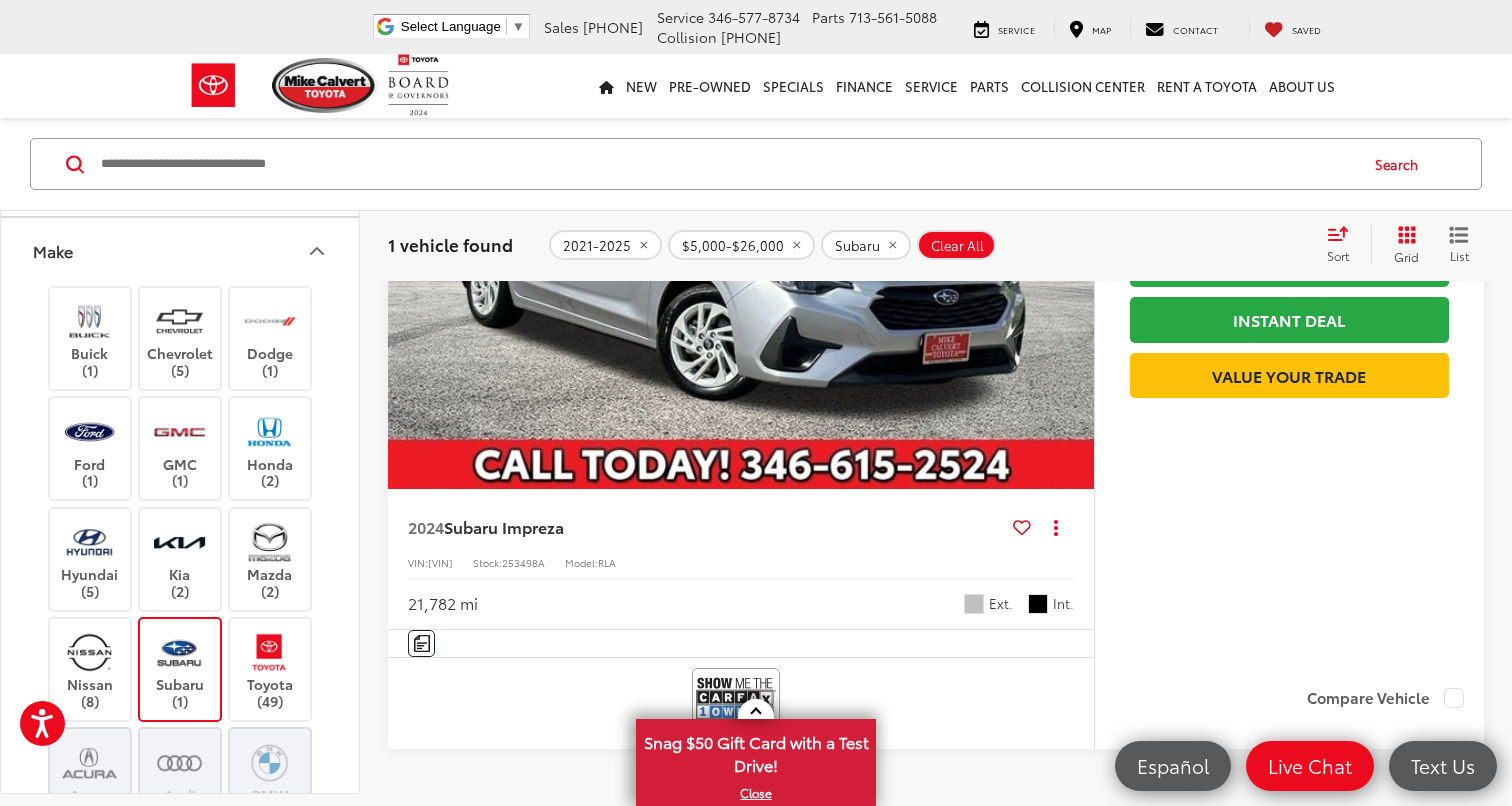 scroll, scrollTop: 416, scrollLeft: 0, axis: vertical 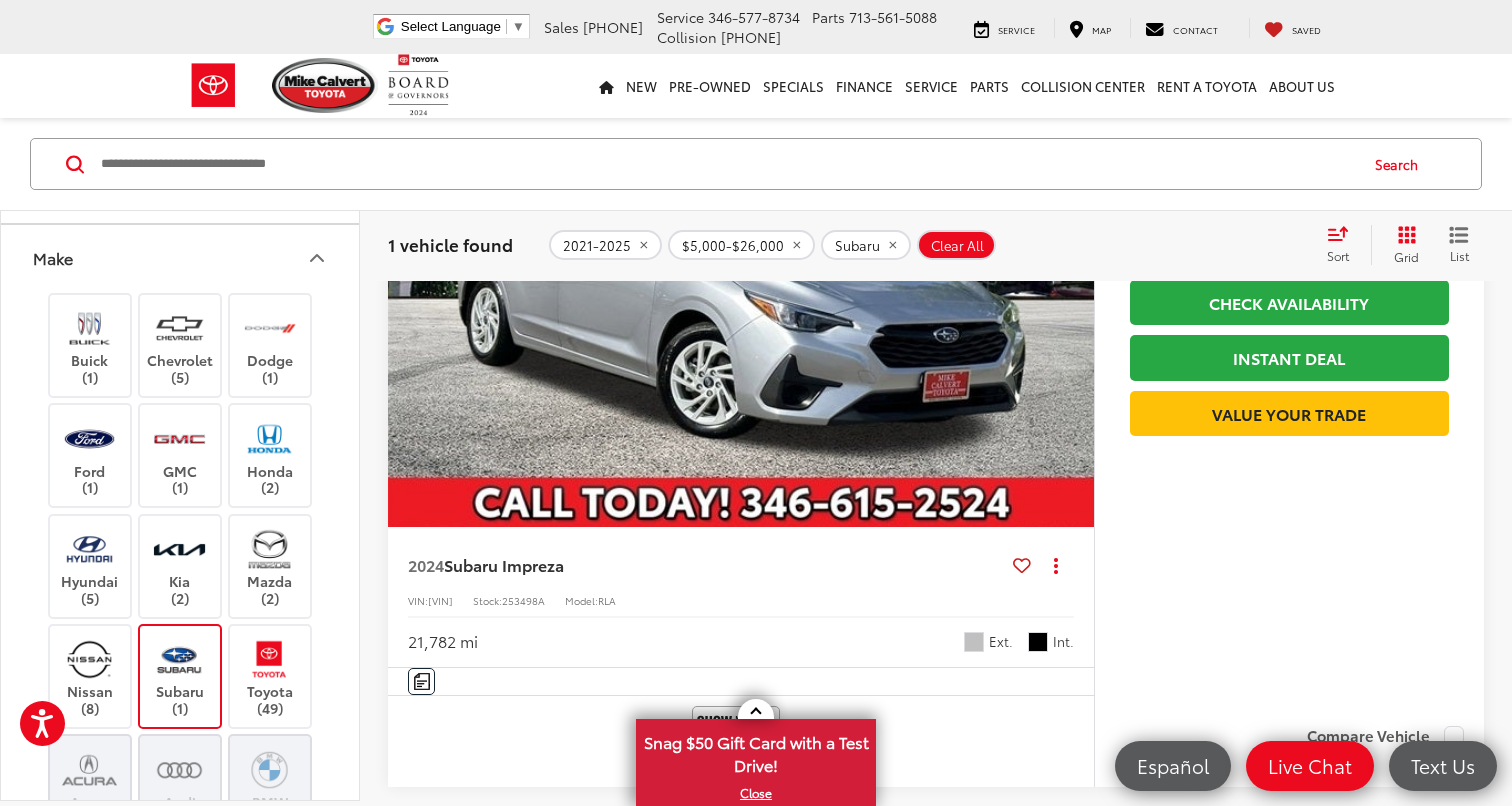 click at bounding box center (179, 659) 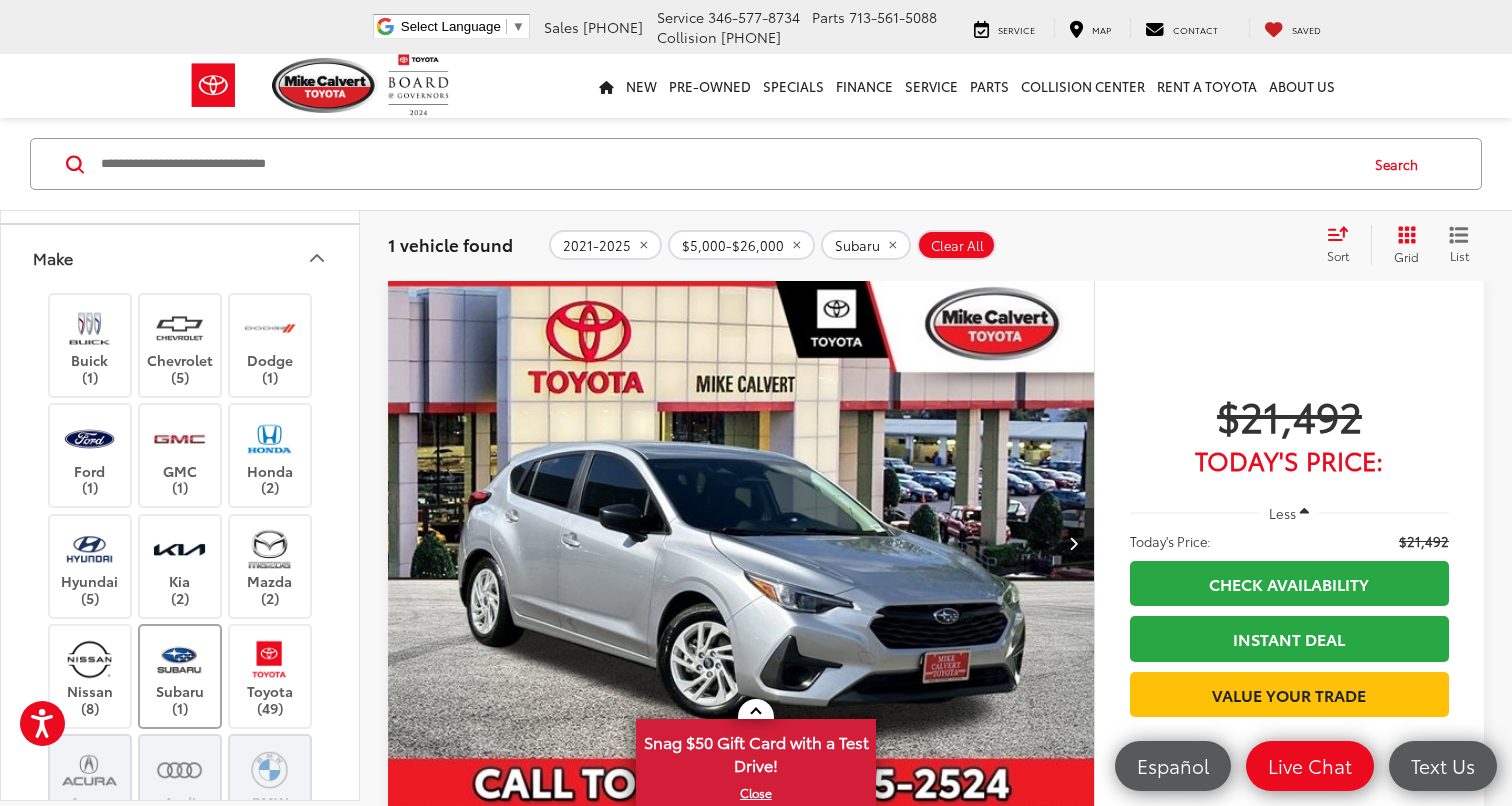 scroll, scrollTop: 128, scrollLeft: 0, axis: vertical 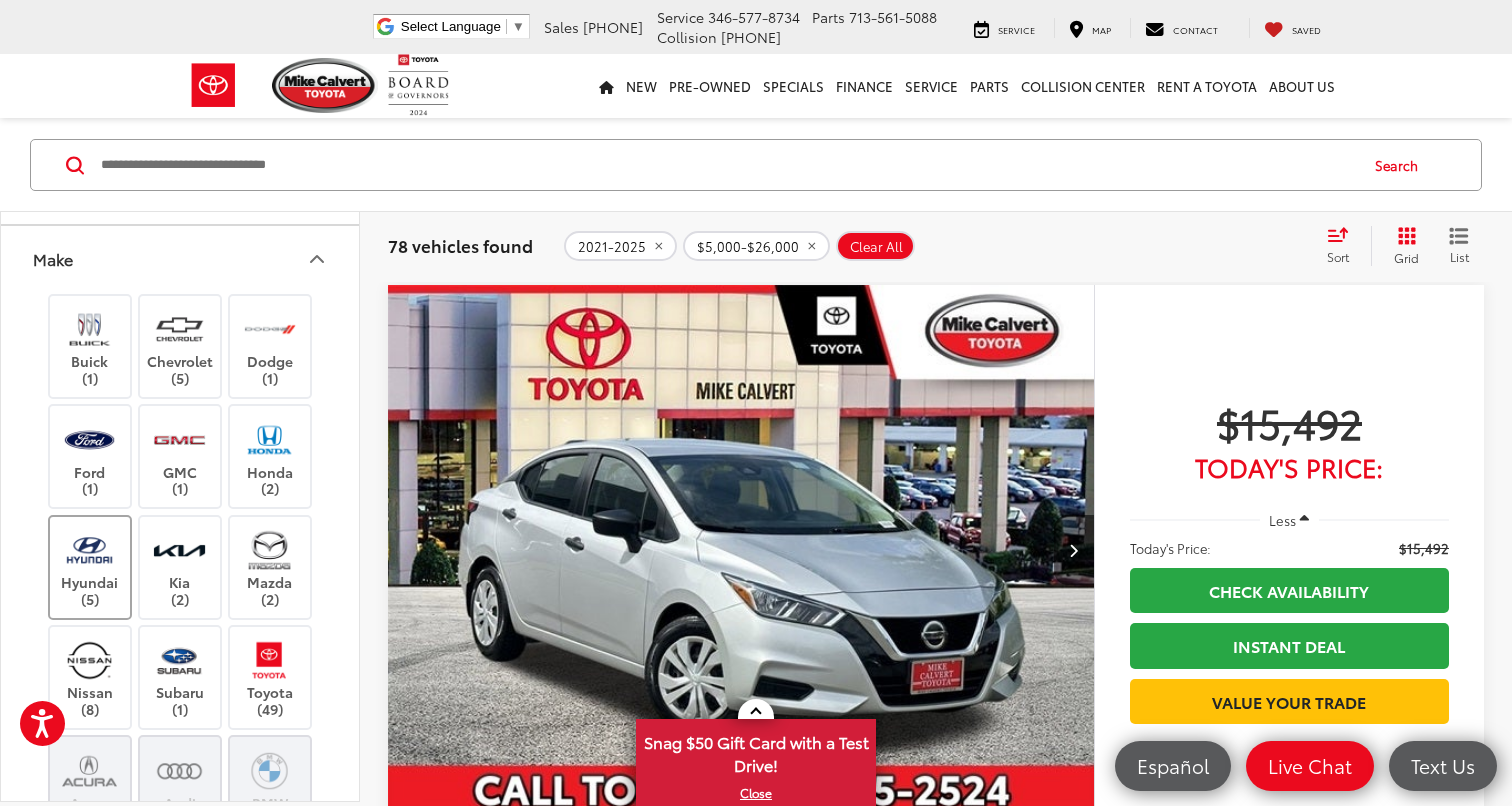 click at bounding box center (89, 550) 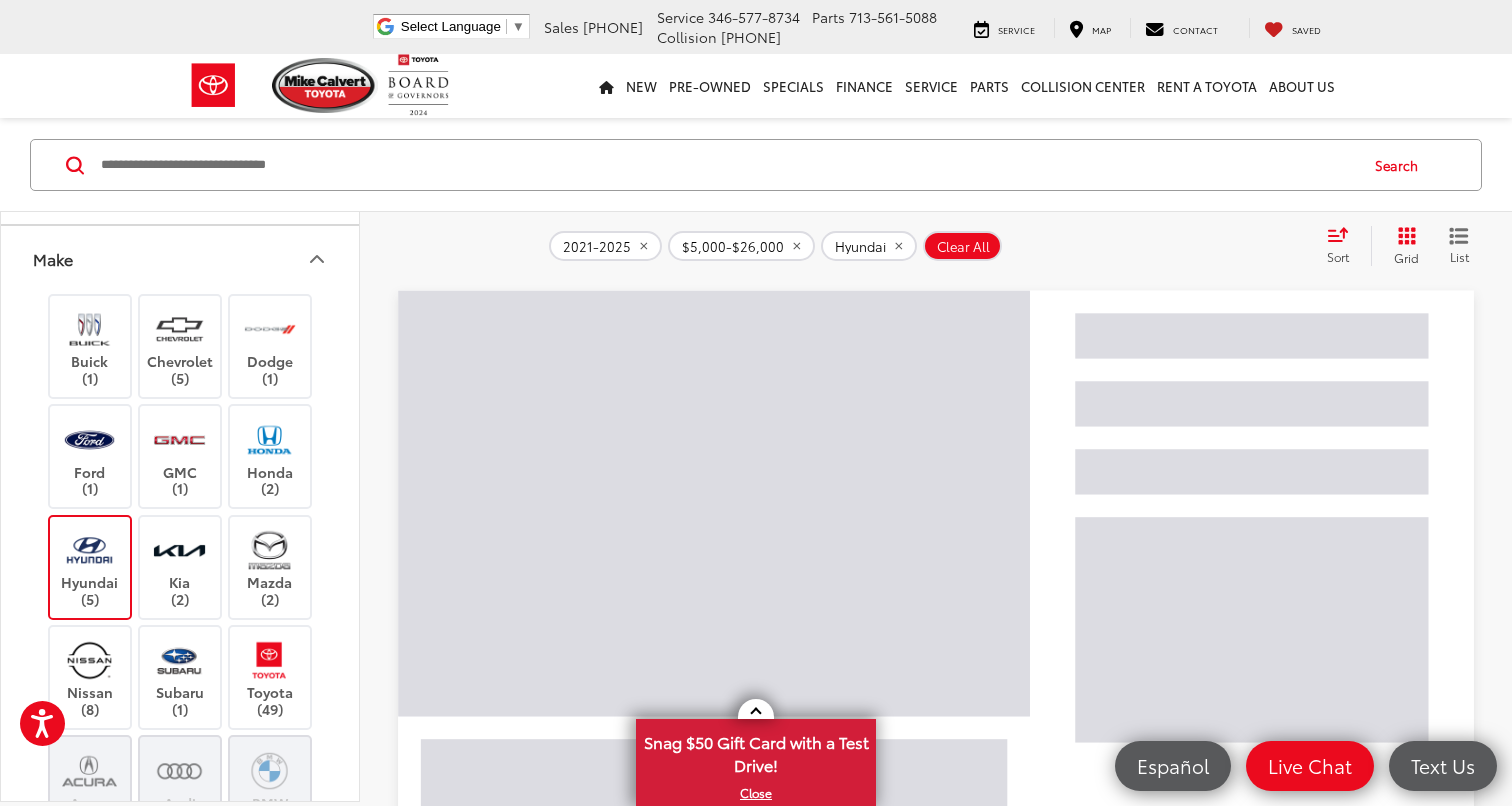 scroll, scrollTop: 155, scrollLeft: 0, axis: vertical 